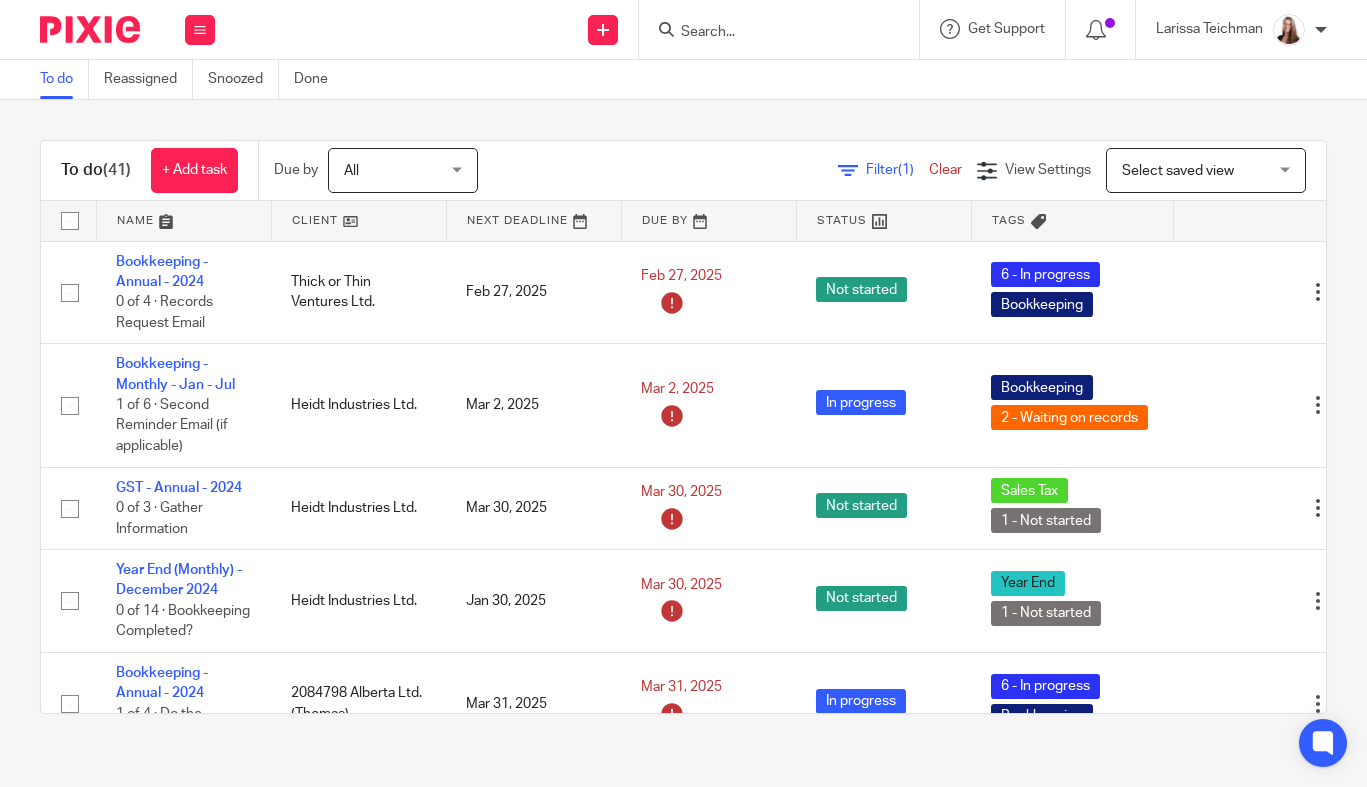 scroll, scrollTop: 0, scrollLeft: 0, axis: both 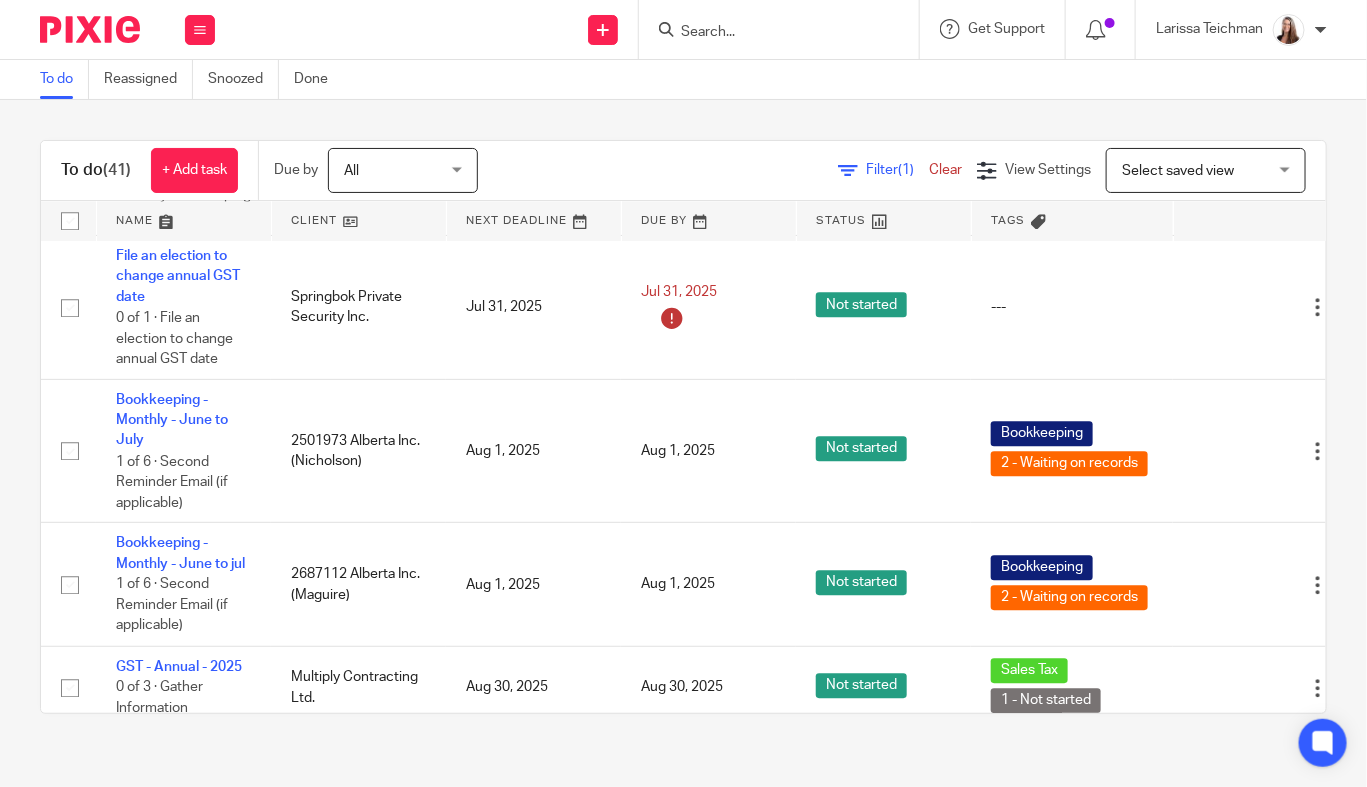 click at bounding box center [769, 33] 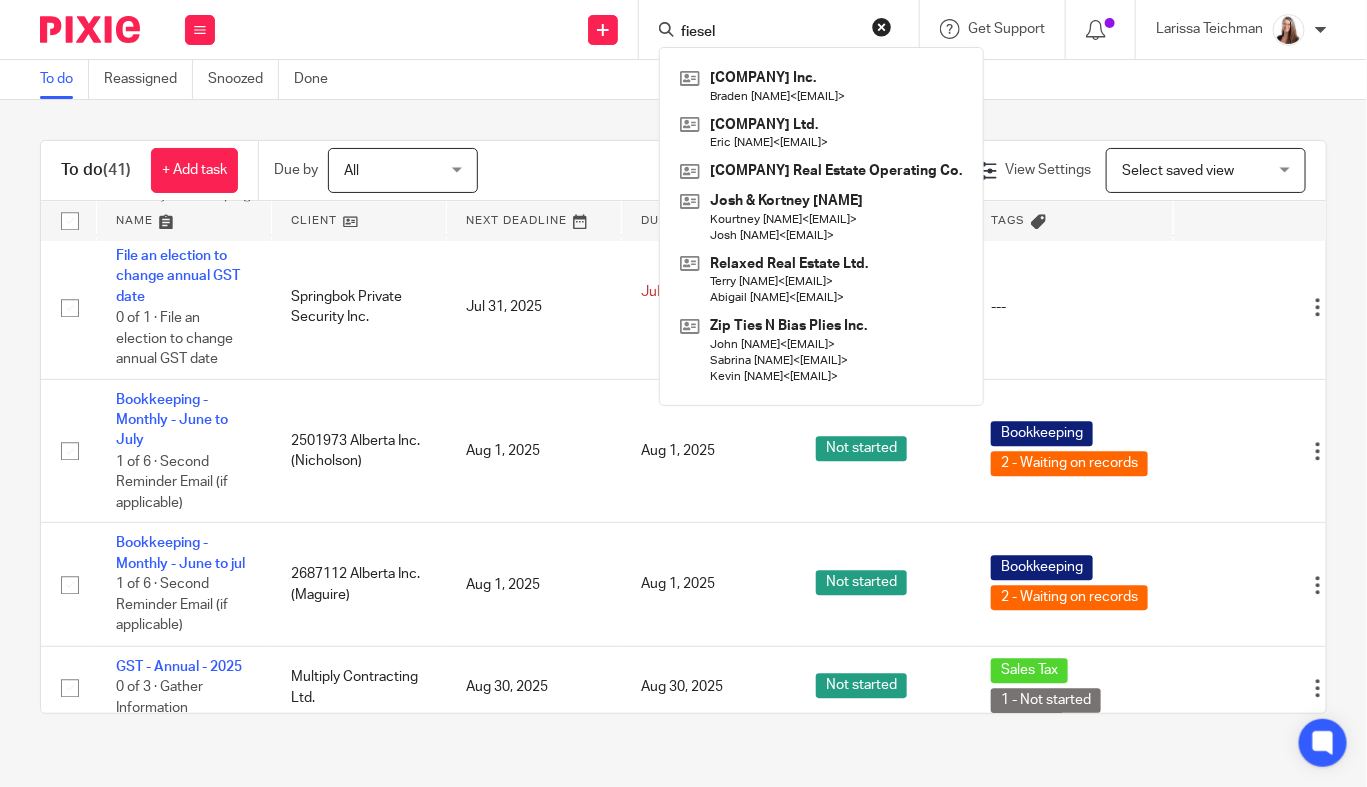 type on "fiesel" 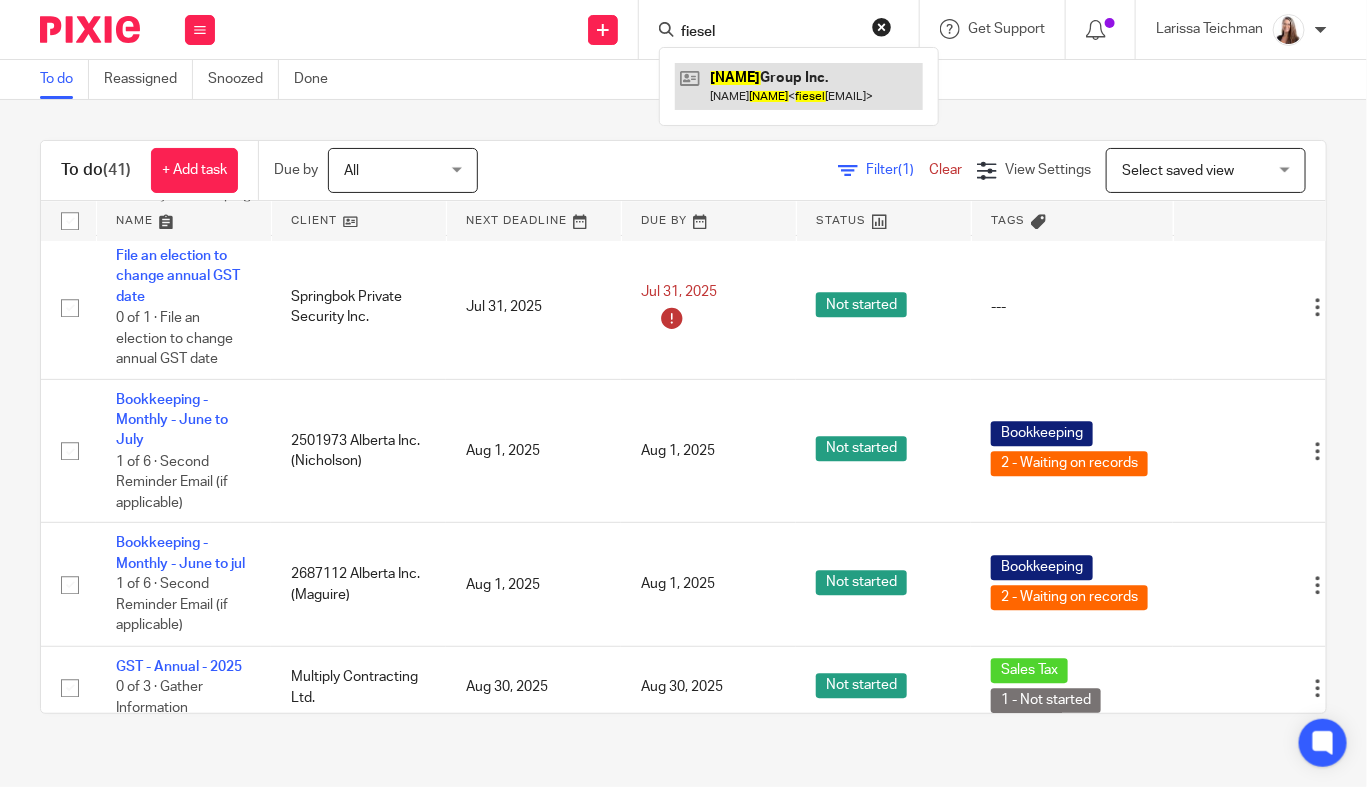 click at bounding box center [799, 86] 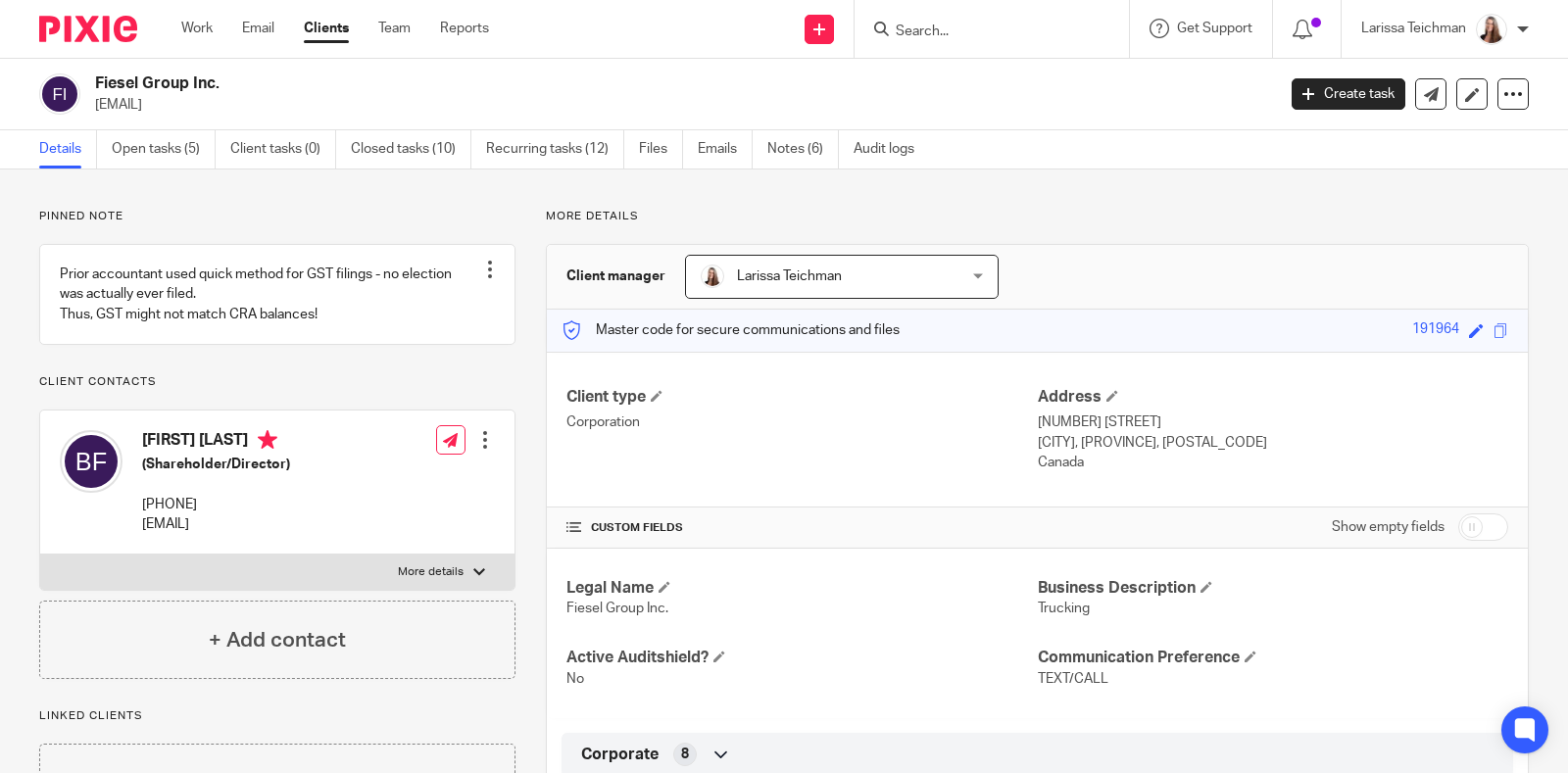 scroll, scrollTop: 0, scrollLeft: 0, axis: both 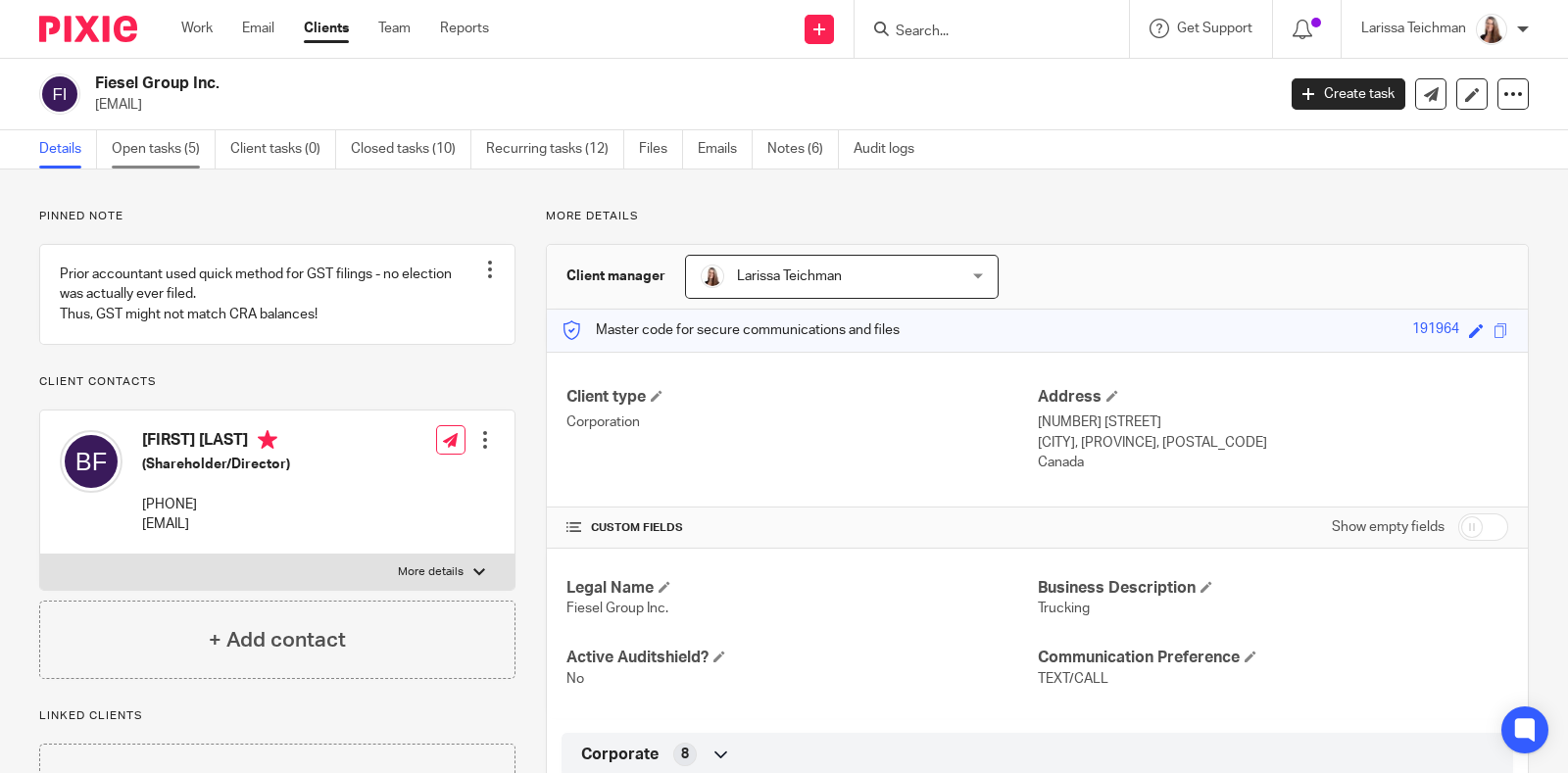 click on "Open tasks (5)" at bounding box center (164, 149) 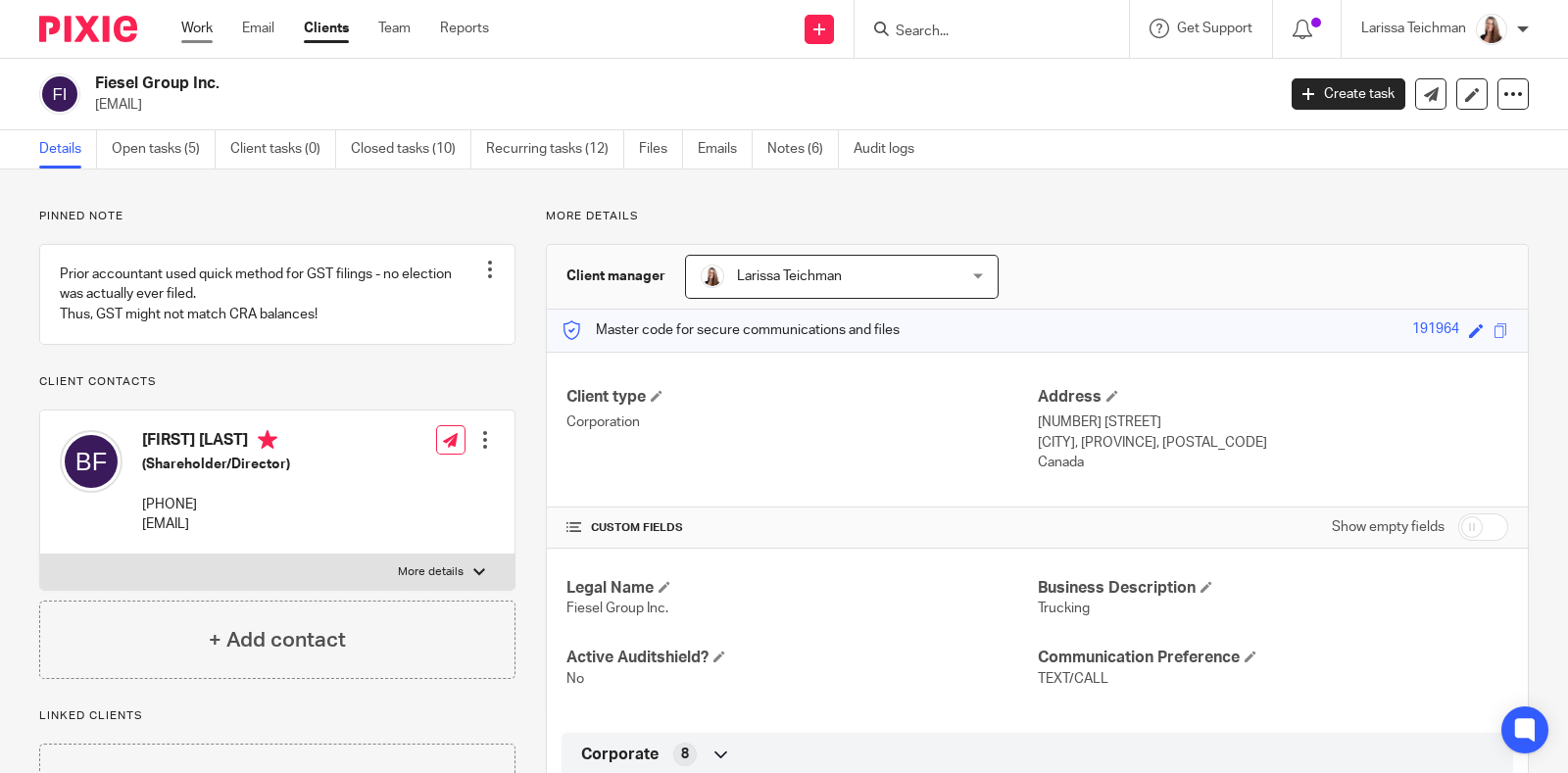 click on "Work" at bounding box center (197, 28) 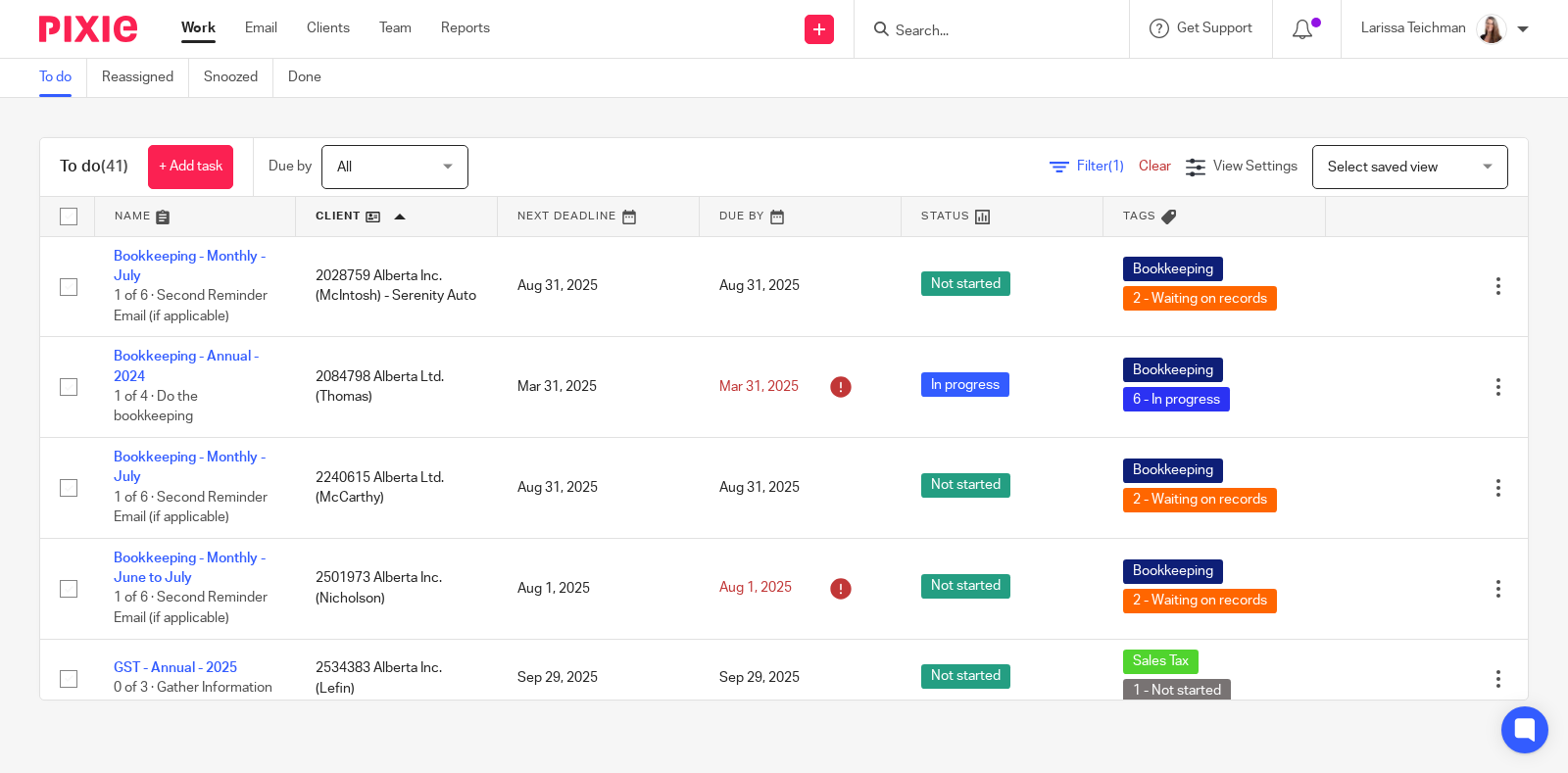 scroll, scrollTop: 0, scrollLeft: 0, axis: both 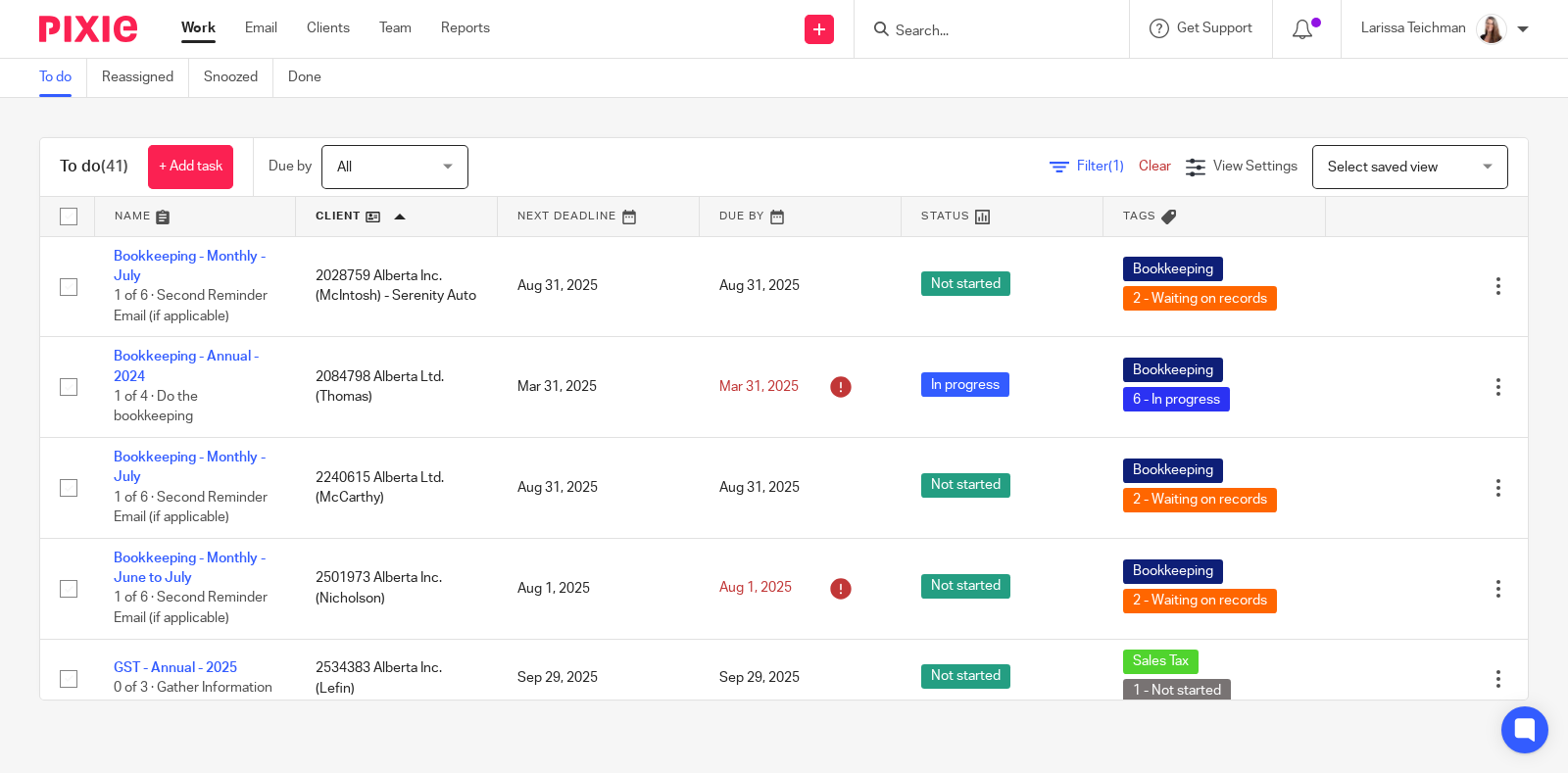 click on "map[:[{"id":"0","text":"To do\n \n   \n    Reassigned\n   \n \n  Snoozed\n \n \n  Done\n \n\n       \n     \n   \n\n\n       \n\n  \n \n   \n          To do\n           (41)   + Add task    Due by          \n        All\n           \n      All\n                 \n          Today\n             \n          Tomorrow\n             \n          This week\n             \n          Next week\n             \n          This month\n             \n          Next month\n             \n          All\n               all     Filter\n              (1) Clear     View Settings   View Settings     (1) Filters   Clear   Save     Manage saved views       \n        Select saved view\n           \n      Select saved view\n                 \n          Select saved view\n                     Name     Client       Next Deadline     Due By     Status   Tags       Bookkeeping - Monthly - July     \n        1\n        of\n        6 ·\n        Second Reminder Email (if applicable)\n             \n    2028759 Alberta Inc. ([LAST_NAME]) - Serenity Auto\n     \n    Aug 31, 2025"}]]" at bounding box center [784, 386] 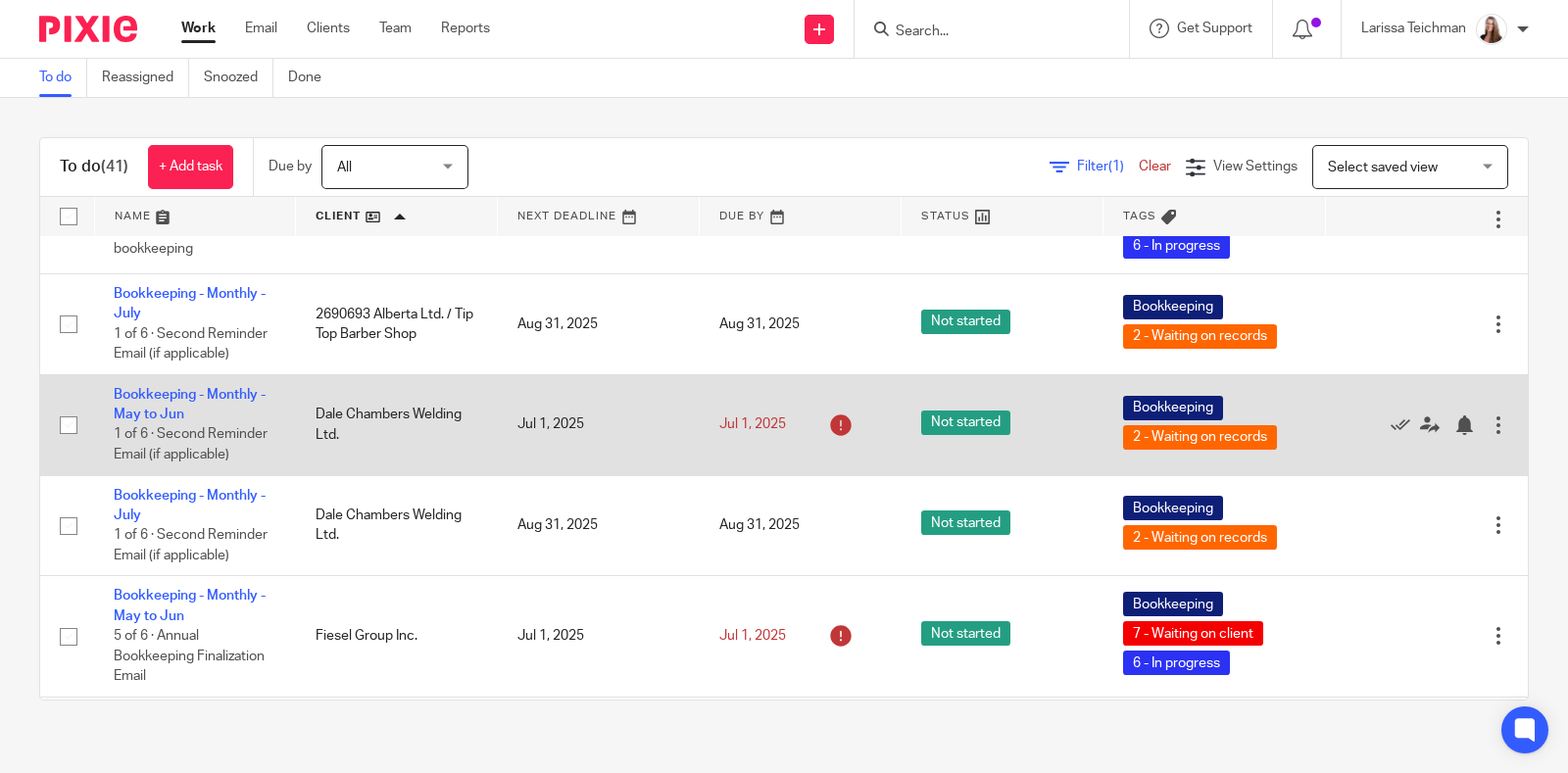 scroll, scrollTop: 856, scrollLeft: 0, axis: vertical 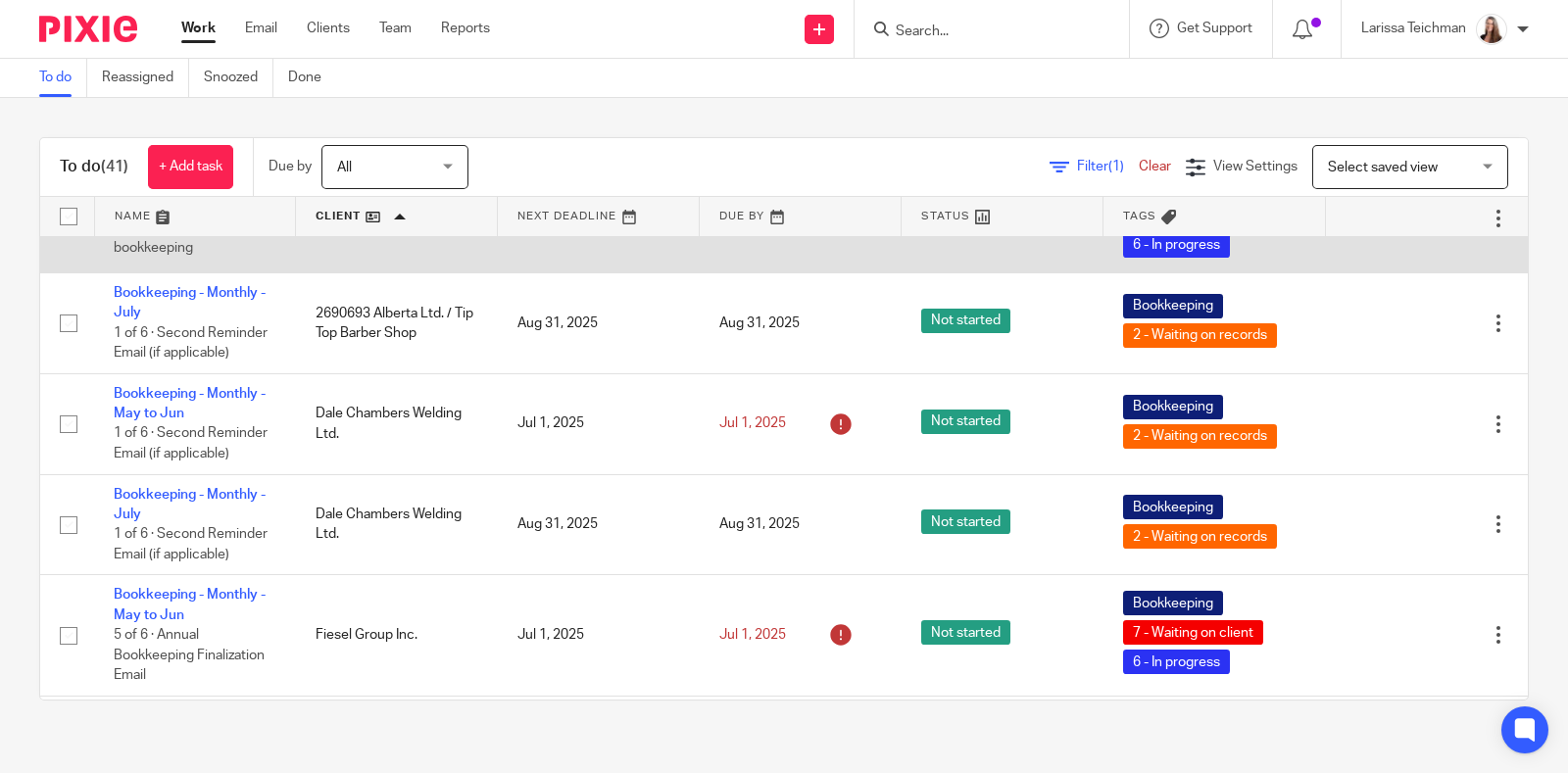 click on "Bookkeeping - Monthly - May to Jun" at bounding box center [189, 198] 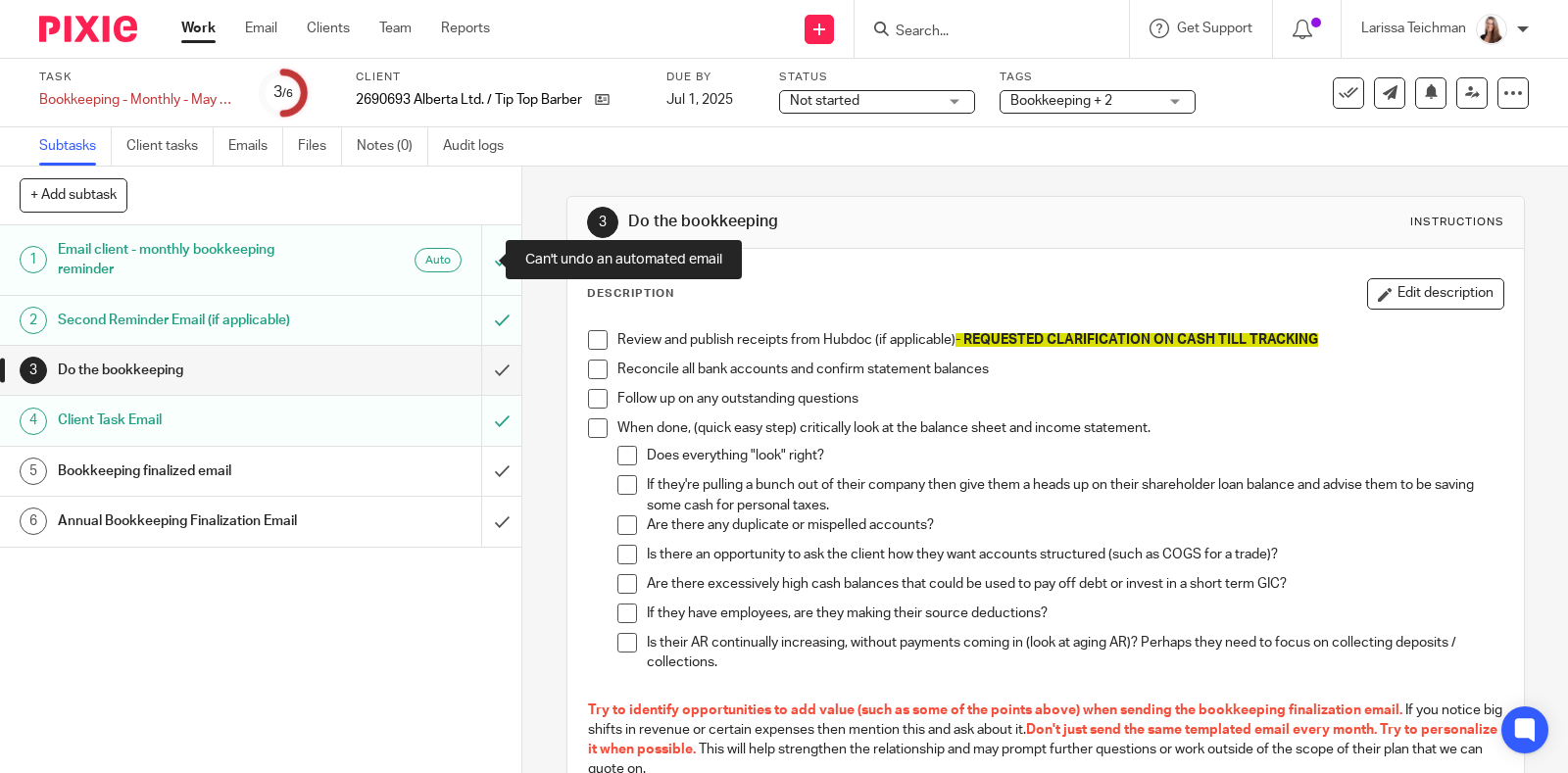 scroll, scrollTop: 0, scrollLeft: 0, axis: both 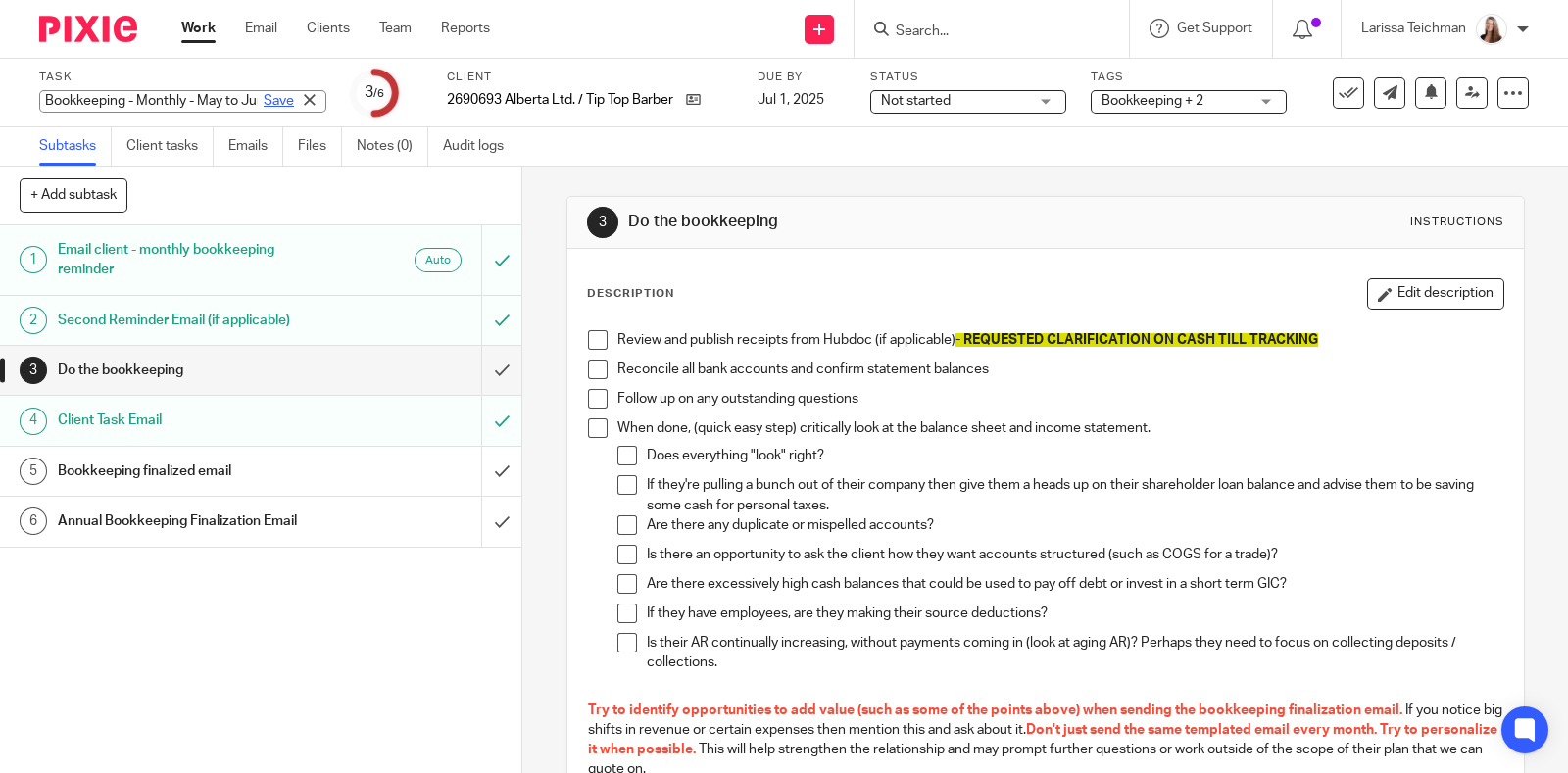 click on "Bookkeeping - Monthly - May to Jun   Save
Bookkeeping - Monthly - May to Jun" at bounding box center (182, 101) 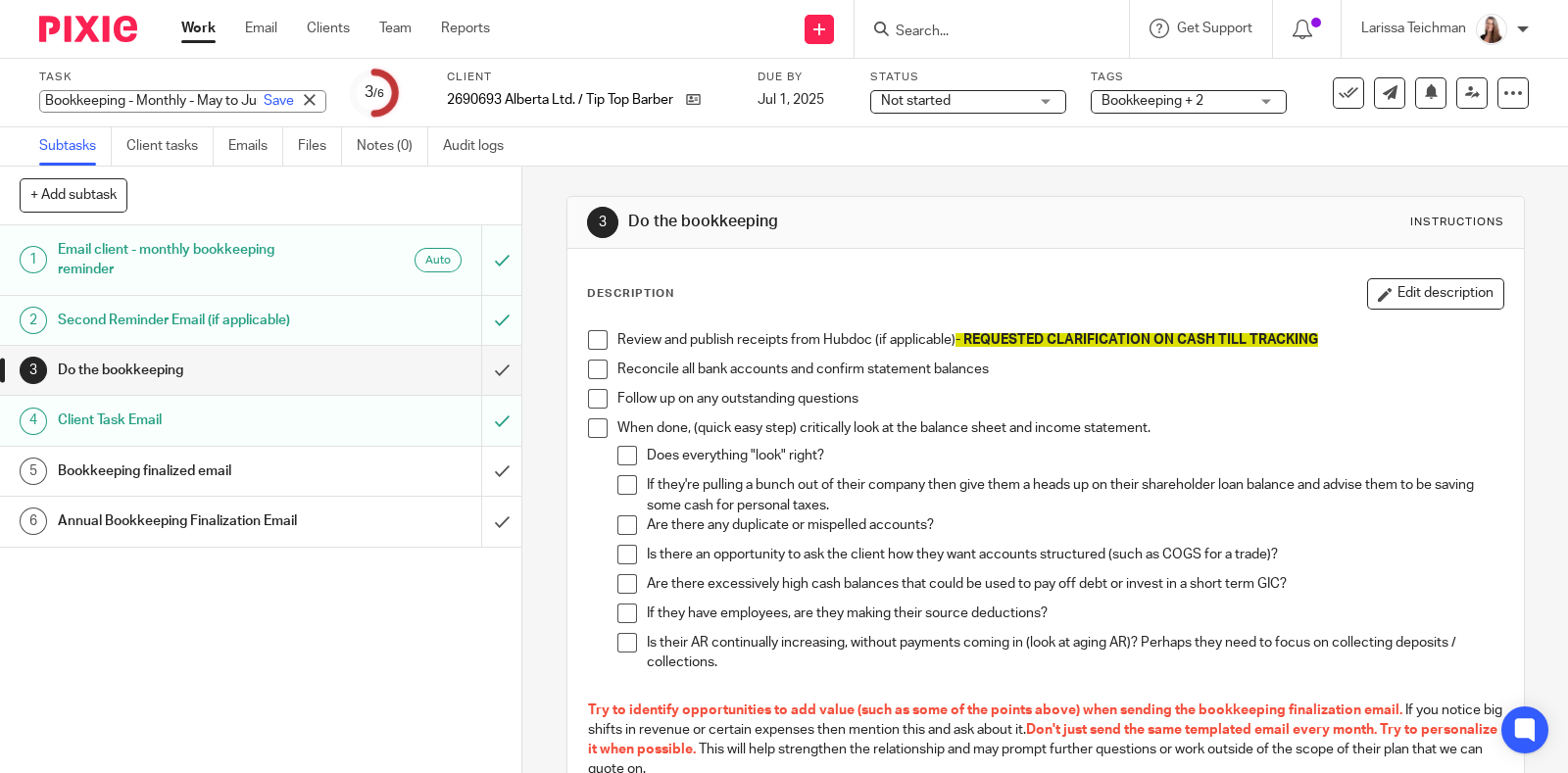 click on "Bookkeeping - Monthly - May to Jun" at bounding box center (182, 101) 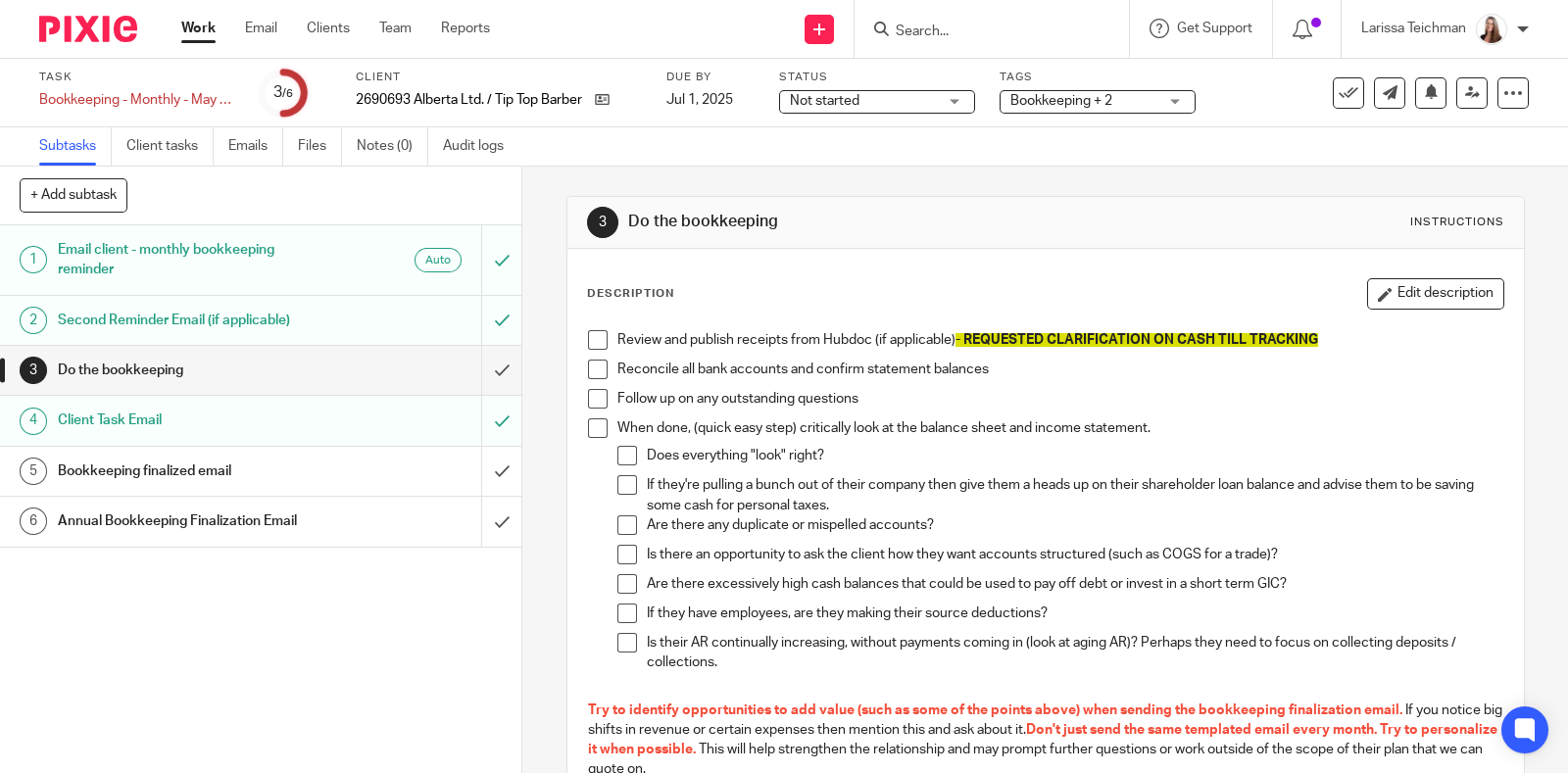click on "Task
Bookkeeping - Monthly - May to Jun   Save
Bookkeeping - Monthly - May to Jun
3 /6
Client
2690693 Alberta Ltd. / Tip Top Barber Shop
Due by
Jul 1, 2025
Status
Not started
Not started
Not started
In progress
1
Tags
Bookkeeping + 2
Urgent
T1
T2
T3
T4
T5
Sales Tax
Year End
Bookkeeping
Payroll
T5018
Tax Planning" at bounding box center [660, 93] 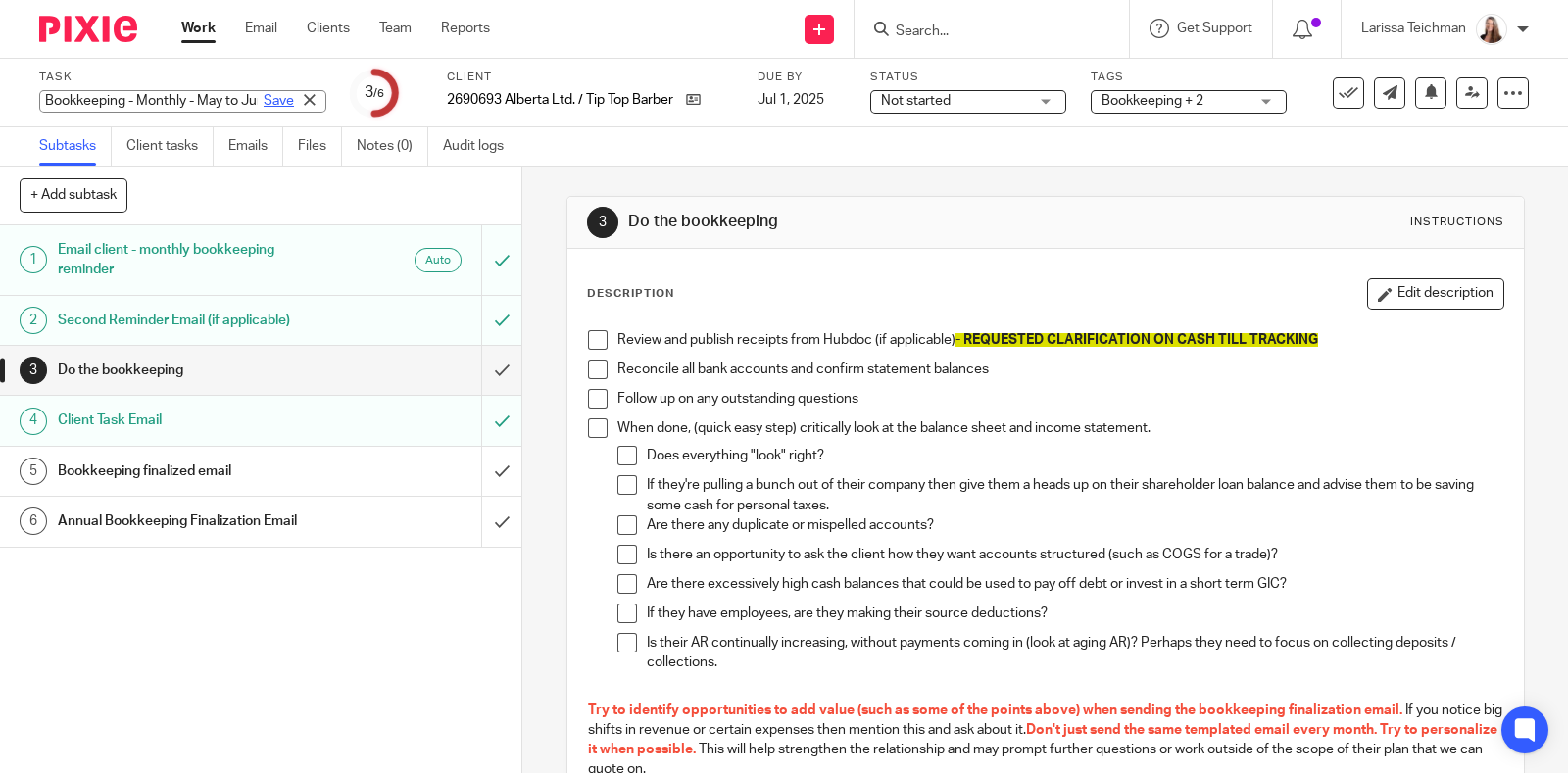 click on "Bookkeeping - Monthly - May to Jun   Save
Bookkeeping - Monthly - May to Jun" at bounding box center (182, 101) 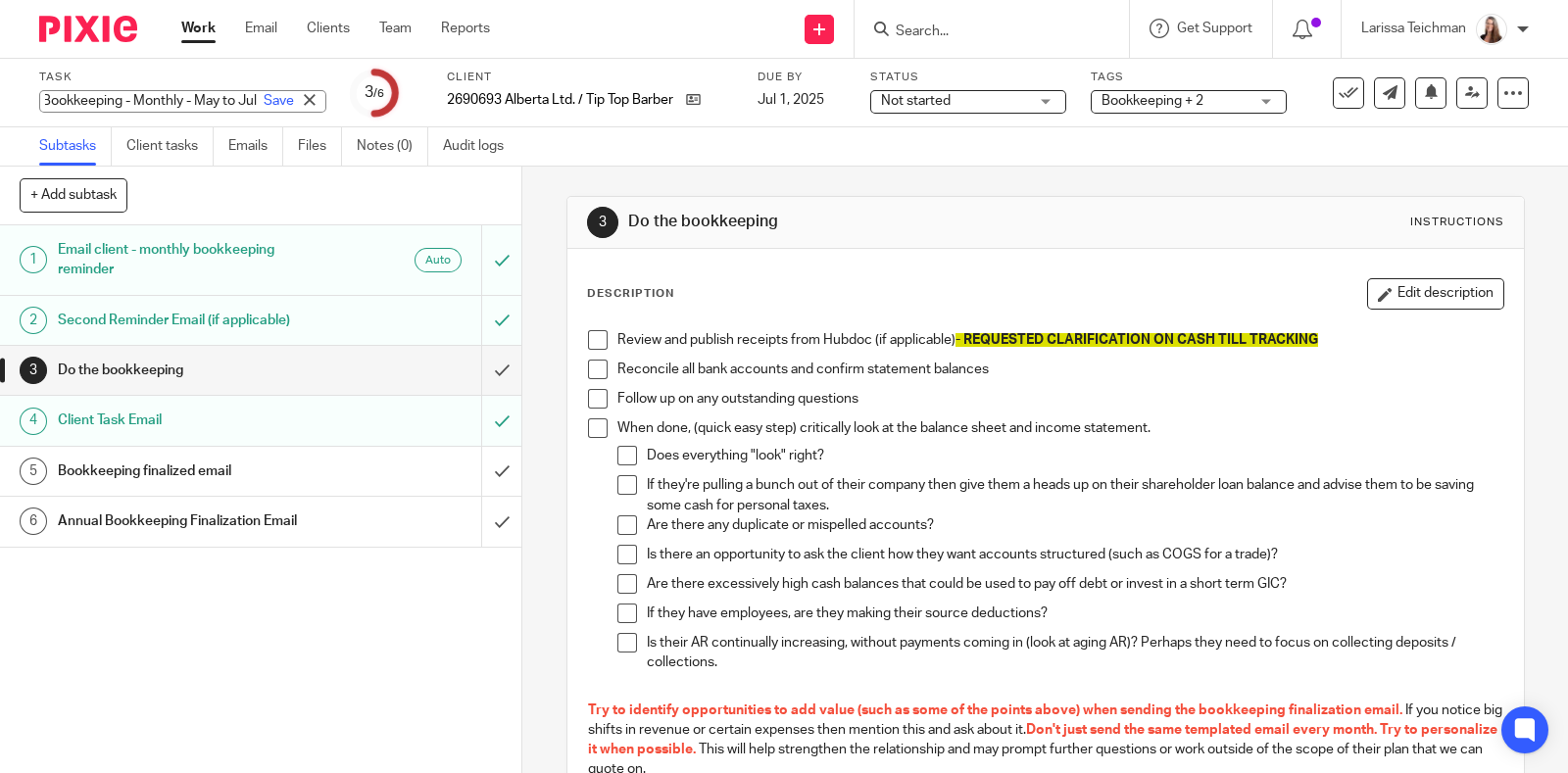 scroll, scrollTop: 0, scrollLeft: 48, axis: horizontal 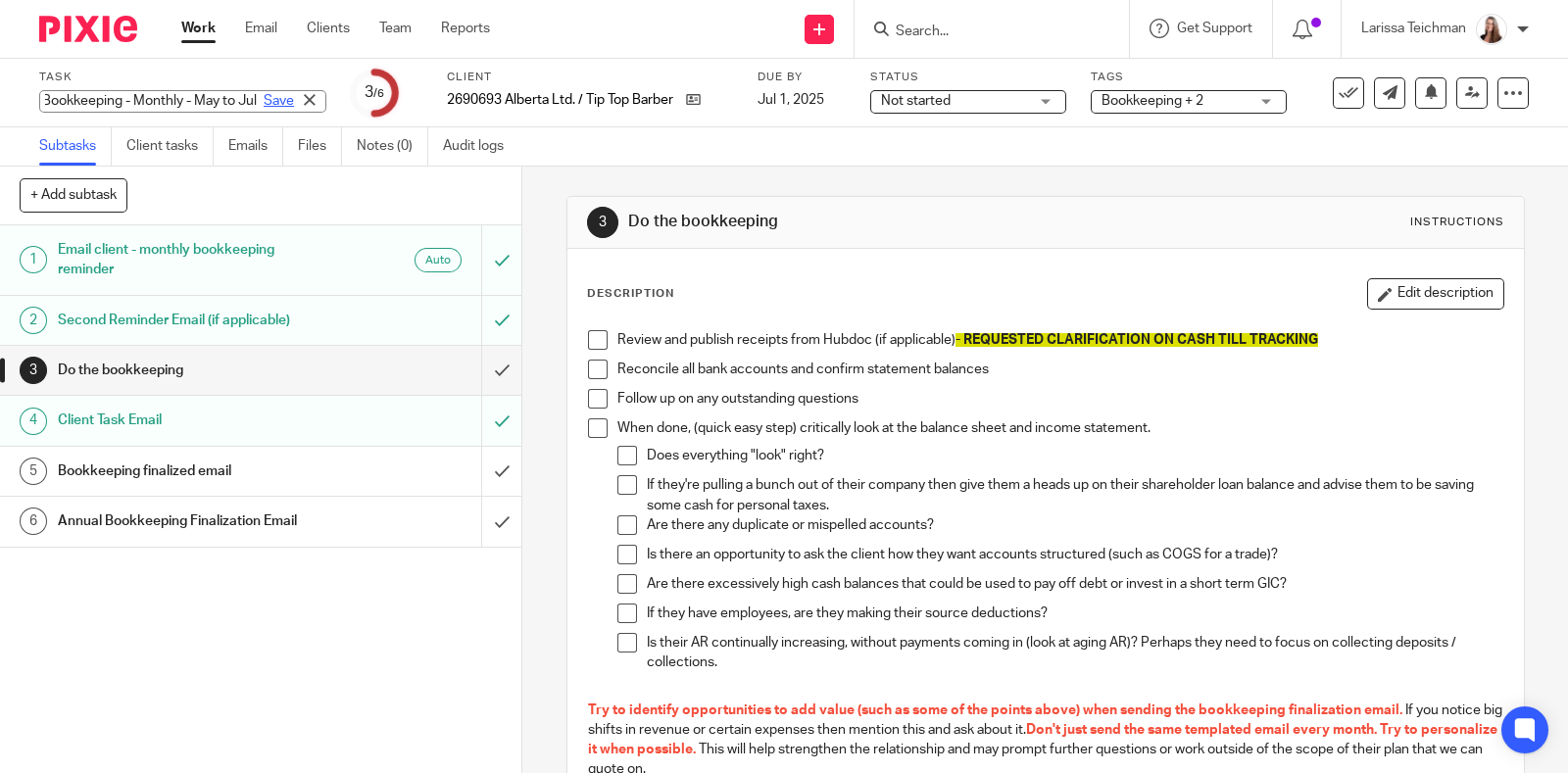 type on "Bookkeeping - Monthly - May to Jul" 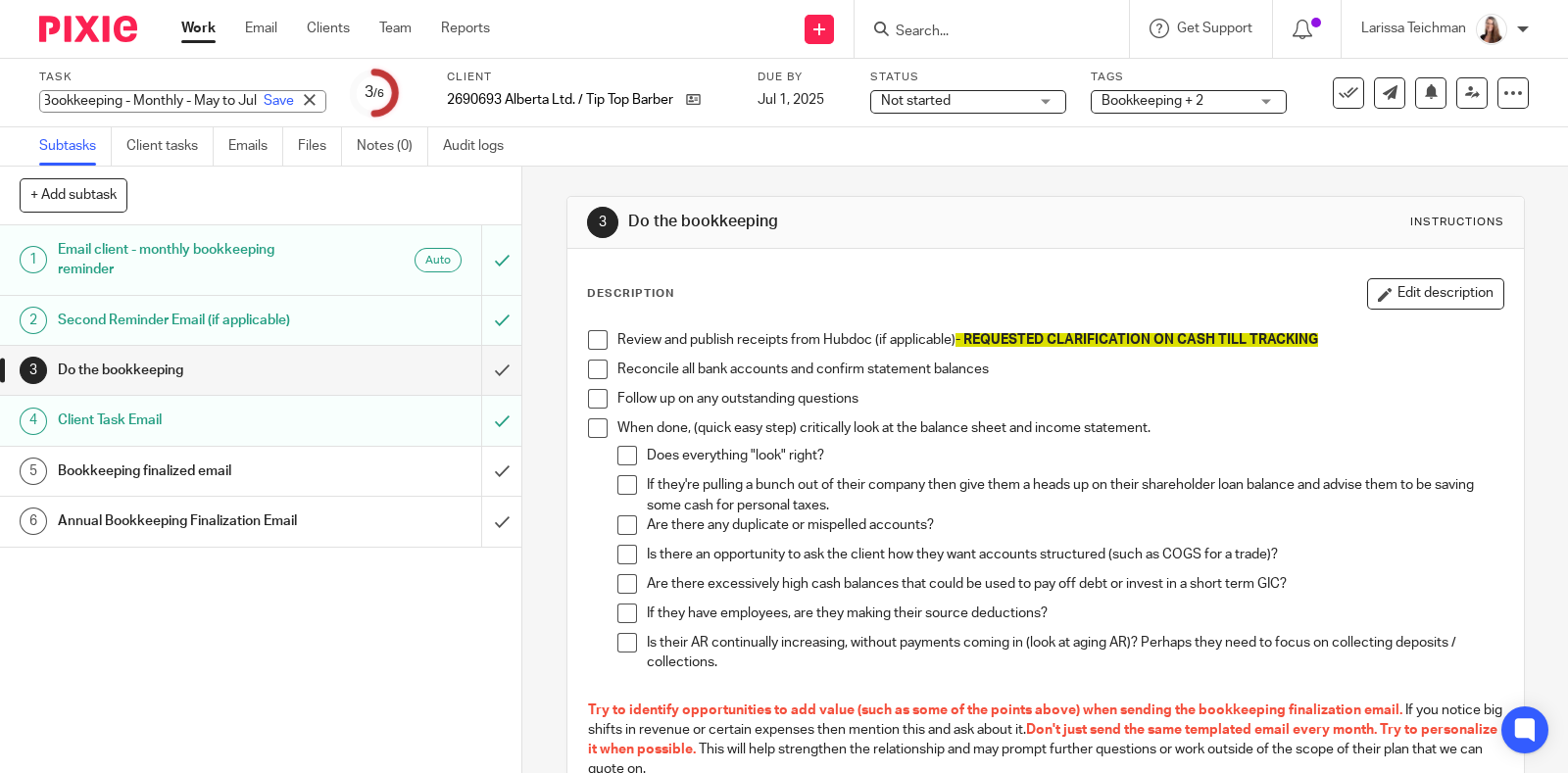 scroll, scrollTop: 0, scrollLeft: 0, axis: both 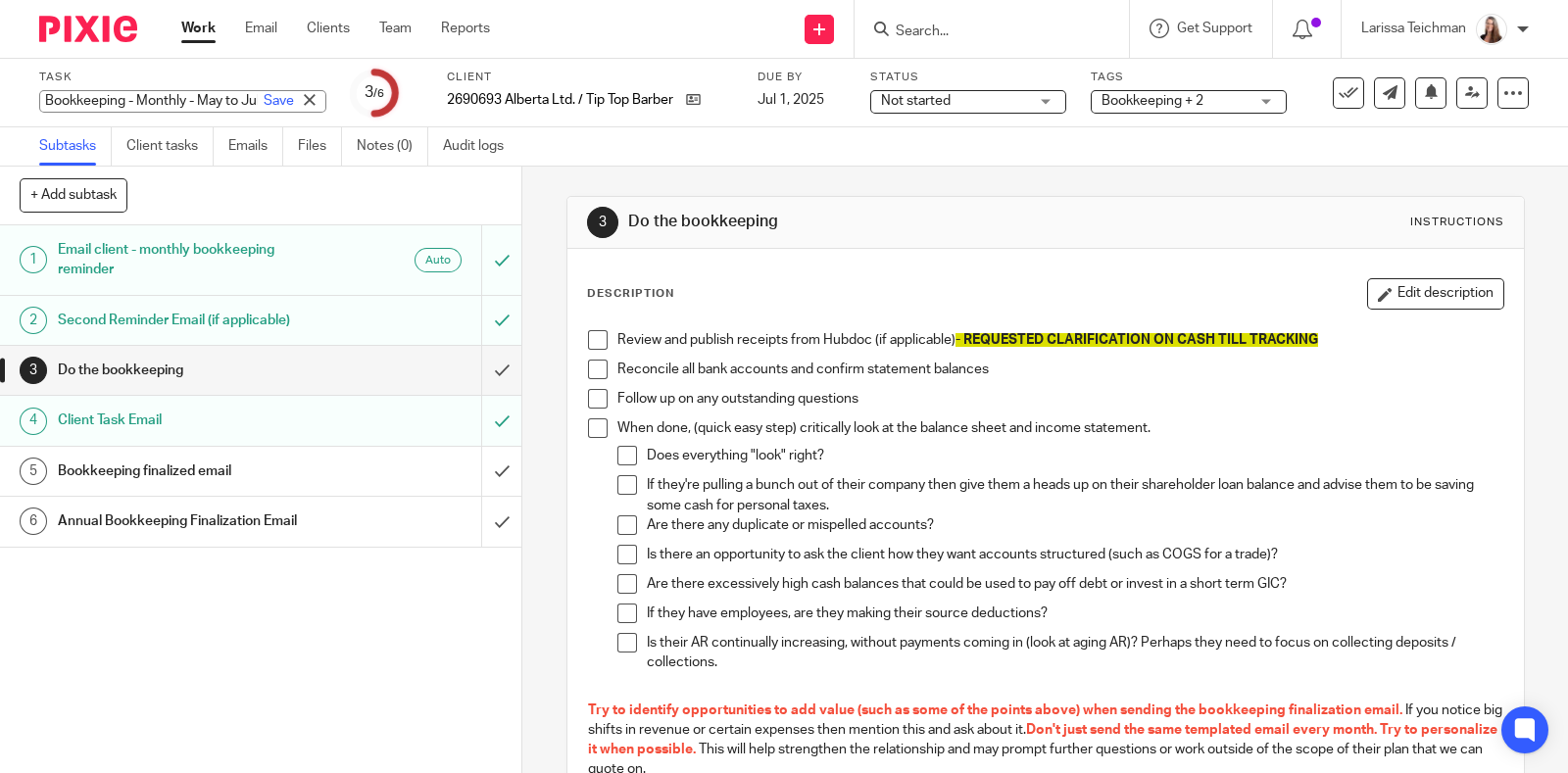 click on "Save" at bounding box center (278, 101) 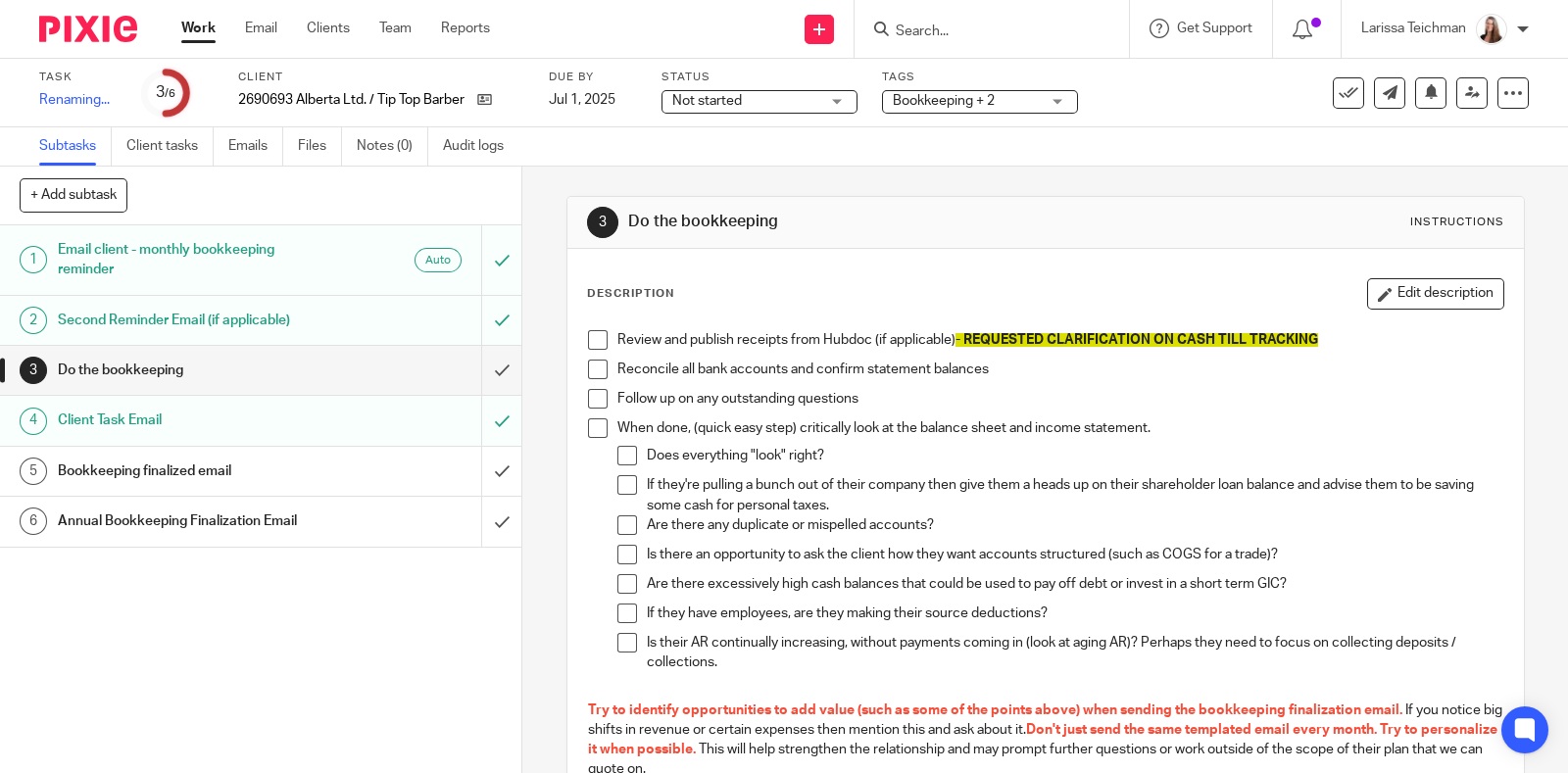 click on "Work
Email
Clients
Team
Reports
Work
Email
Clients
Team
Reports
Settings
Send new email
Create task
Add client
Request signature" at bounding box center (784, 29) 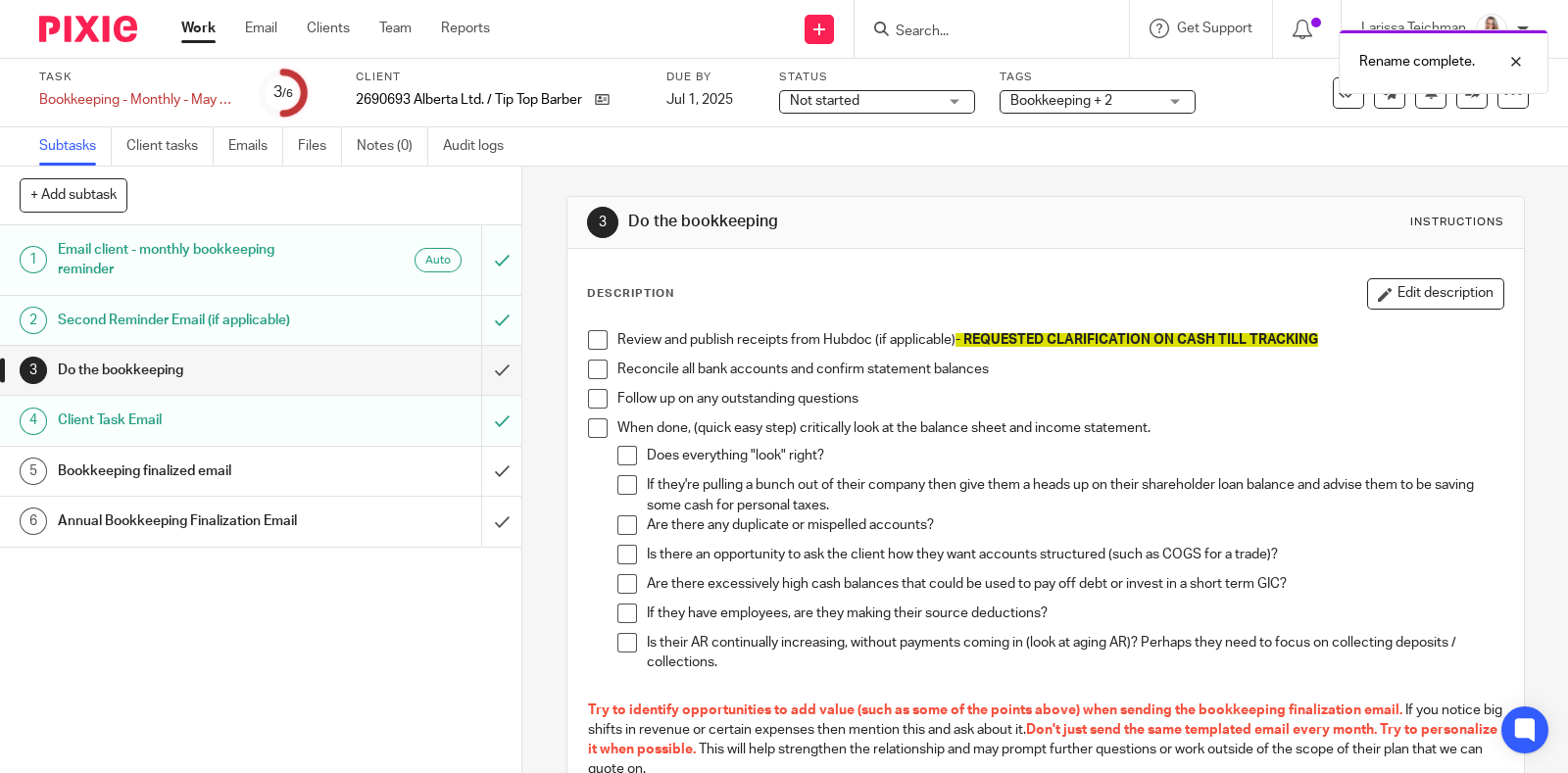 click on "Work" at bounding box center [198, 28] 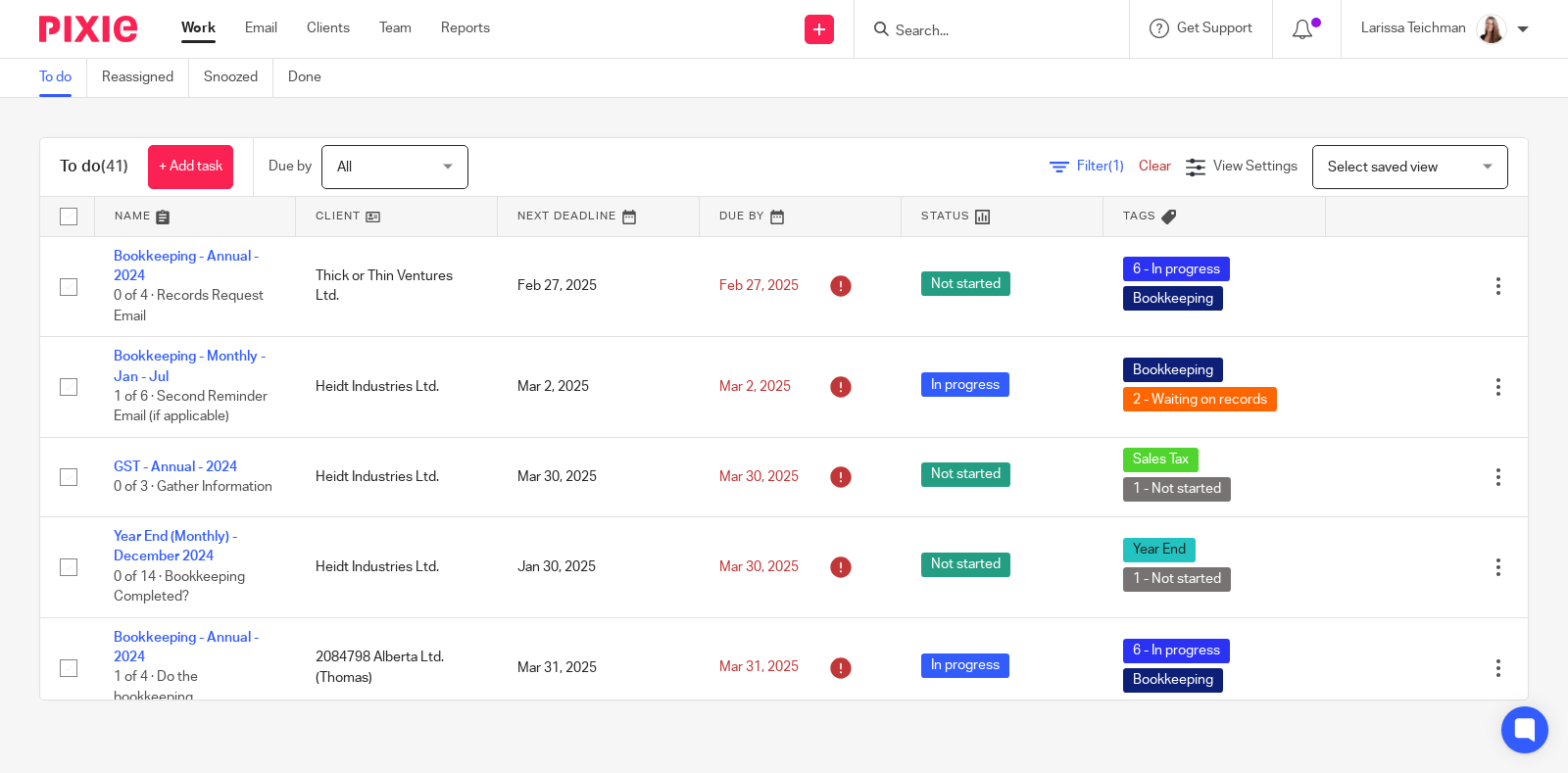 scroll, scrollTop: 0, scrollLeft: 0, axis: both 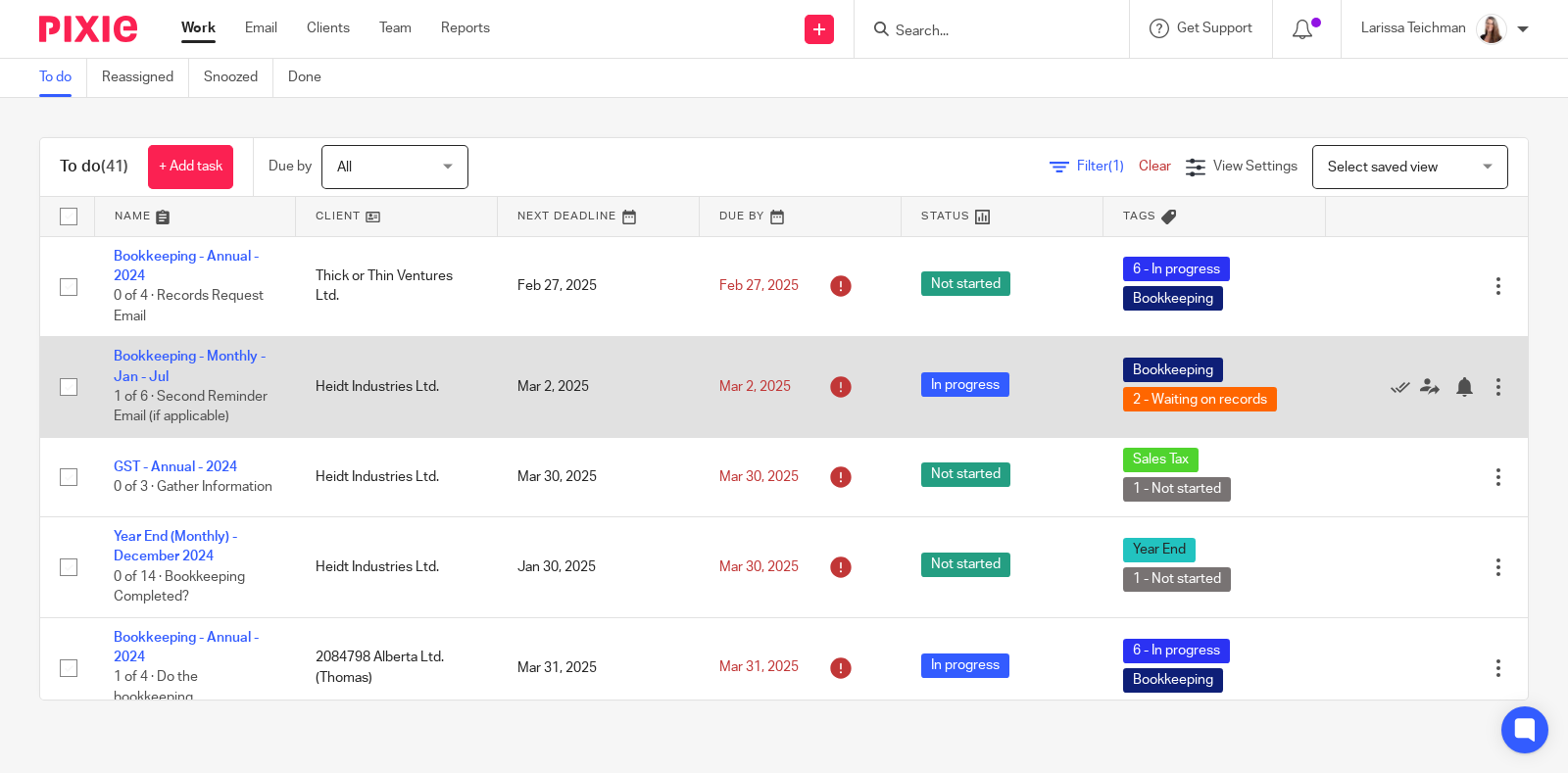 click on "Bookkeeping - Monthly - Jan - Jul
1
of
6 ·
Second Reminder Email (if applicable)" at bounding box center (195, 387) 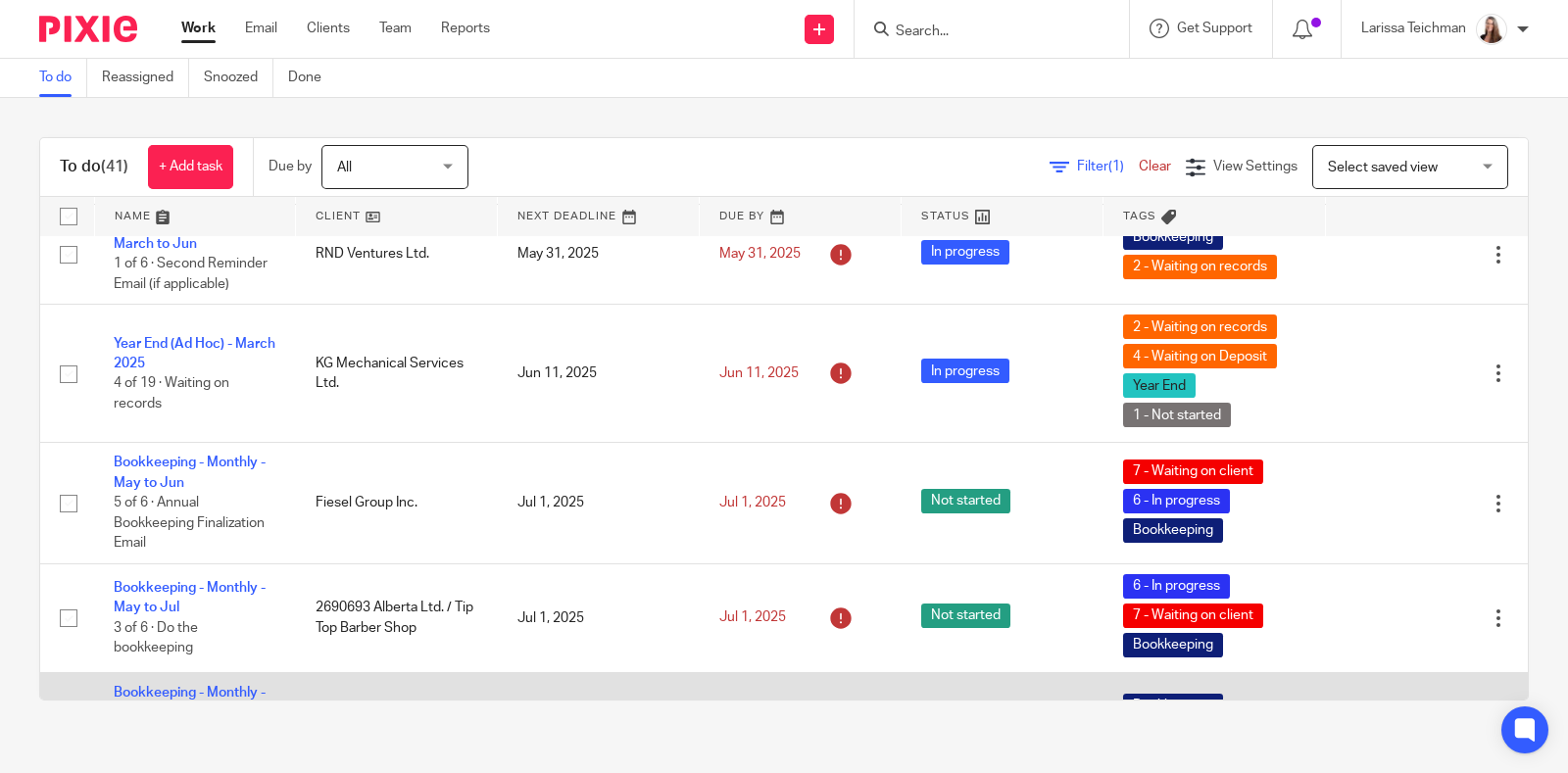 scroll, scrollTop: 1225, scrollLeft: 0, axis: vertical 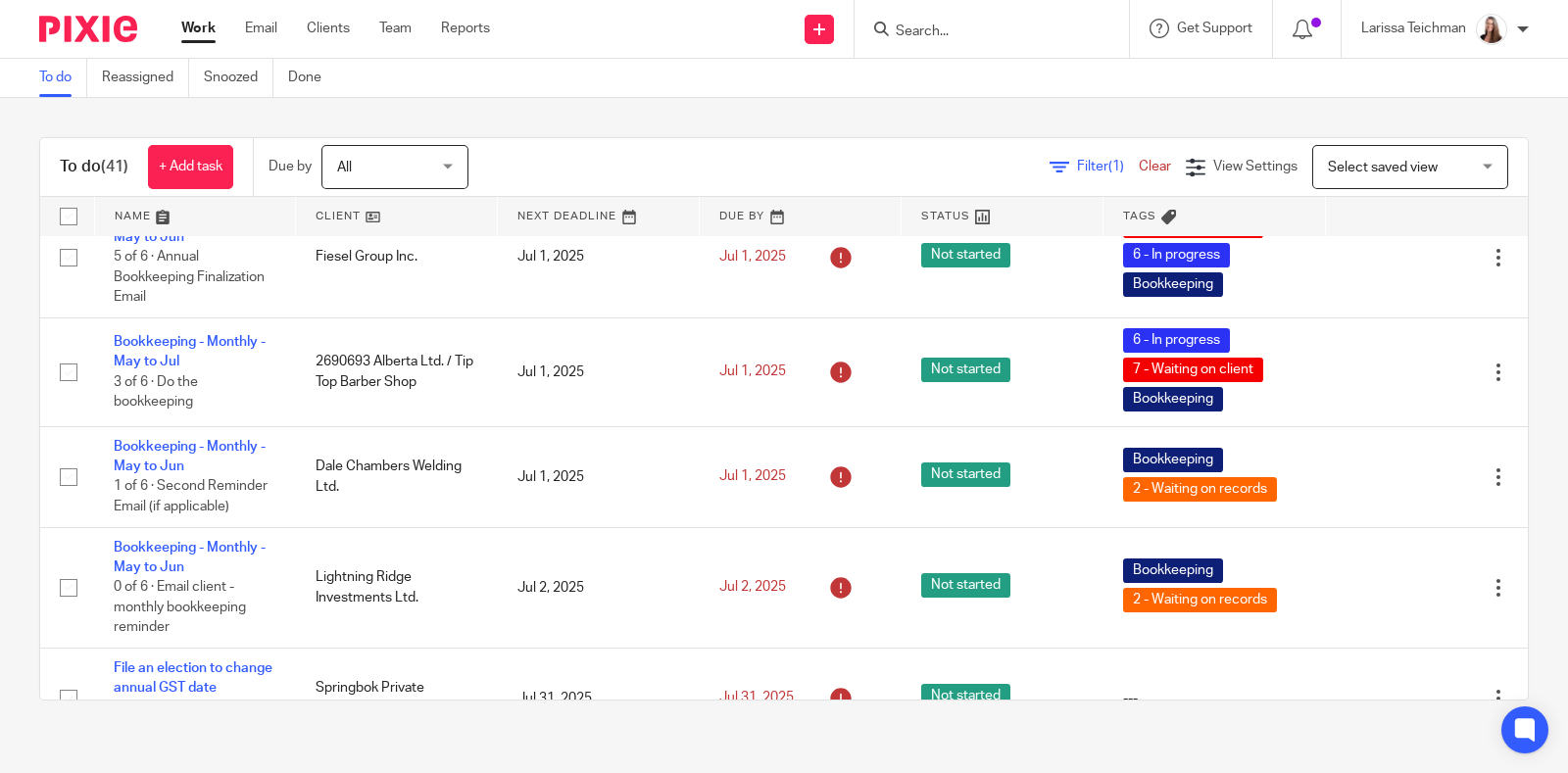 click at bounding box center (982, 32) 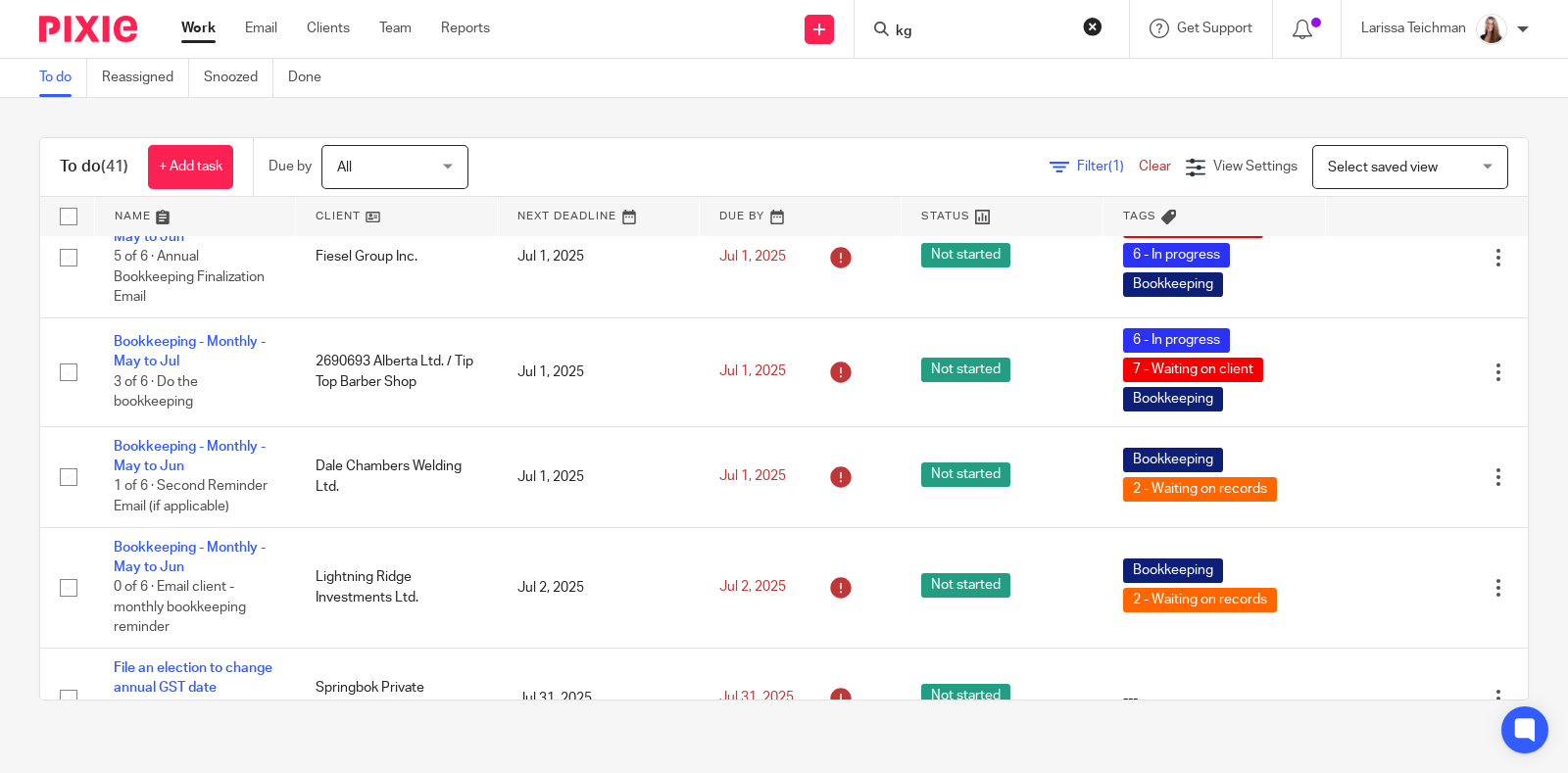 type on "kg" 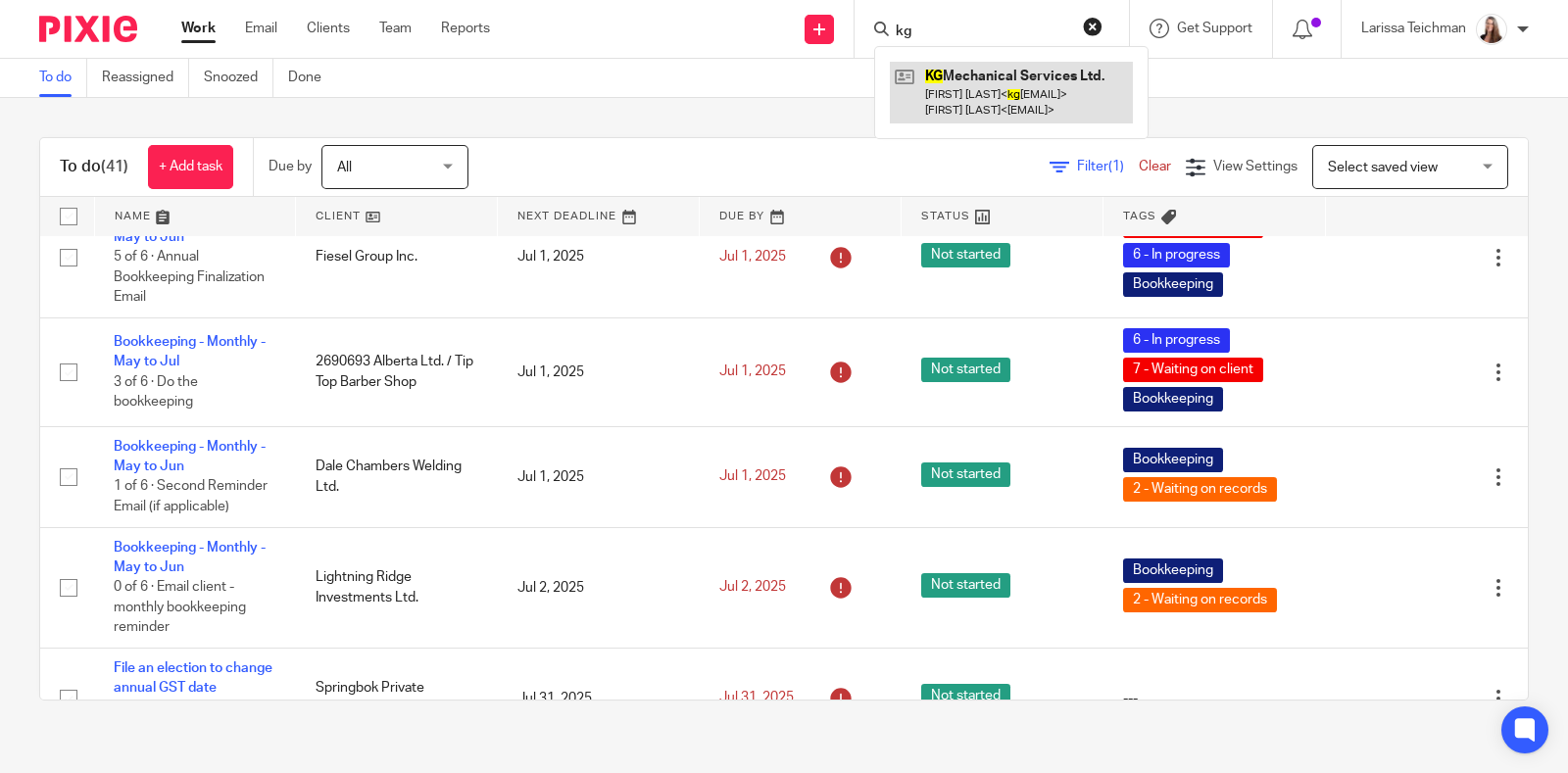 click at bounding box center (1011, 92) 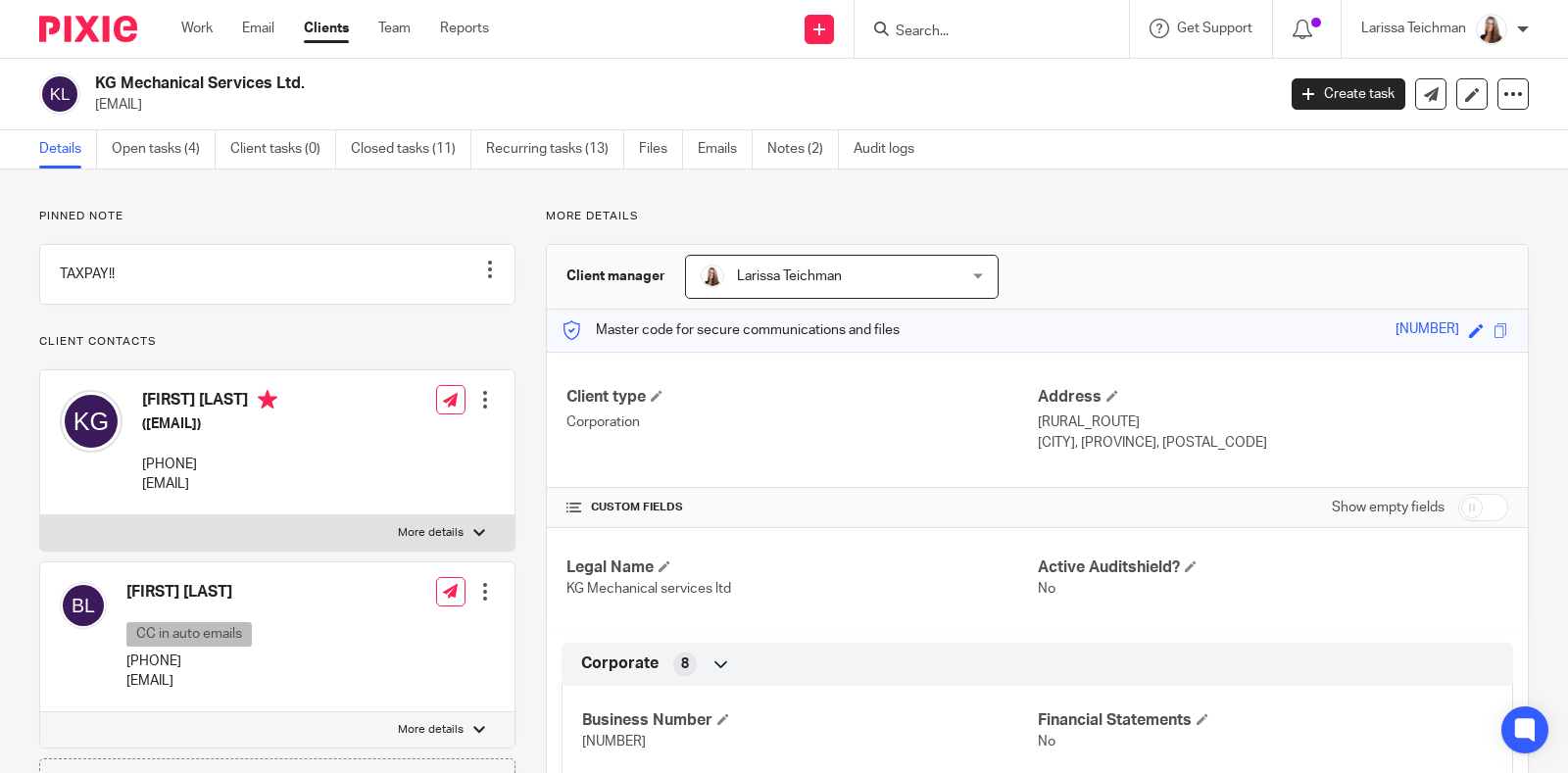 scroll, scrollTop: 0, scrollLeft: 0, axis: both 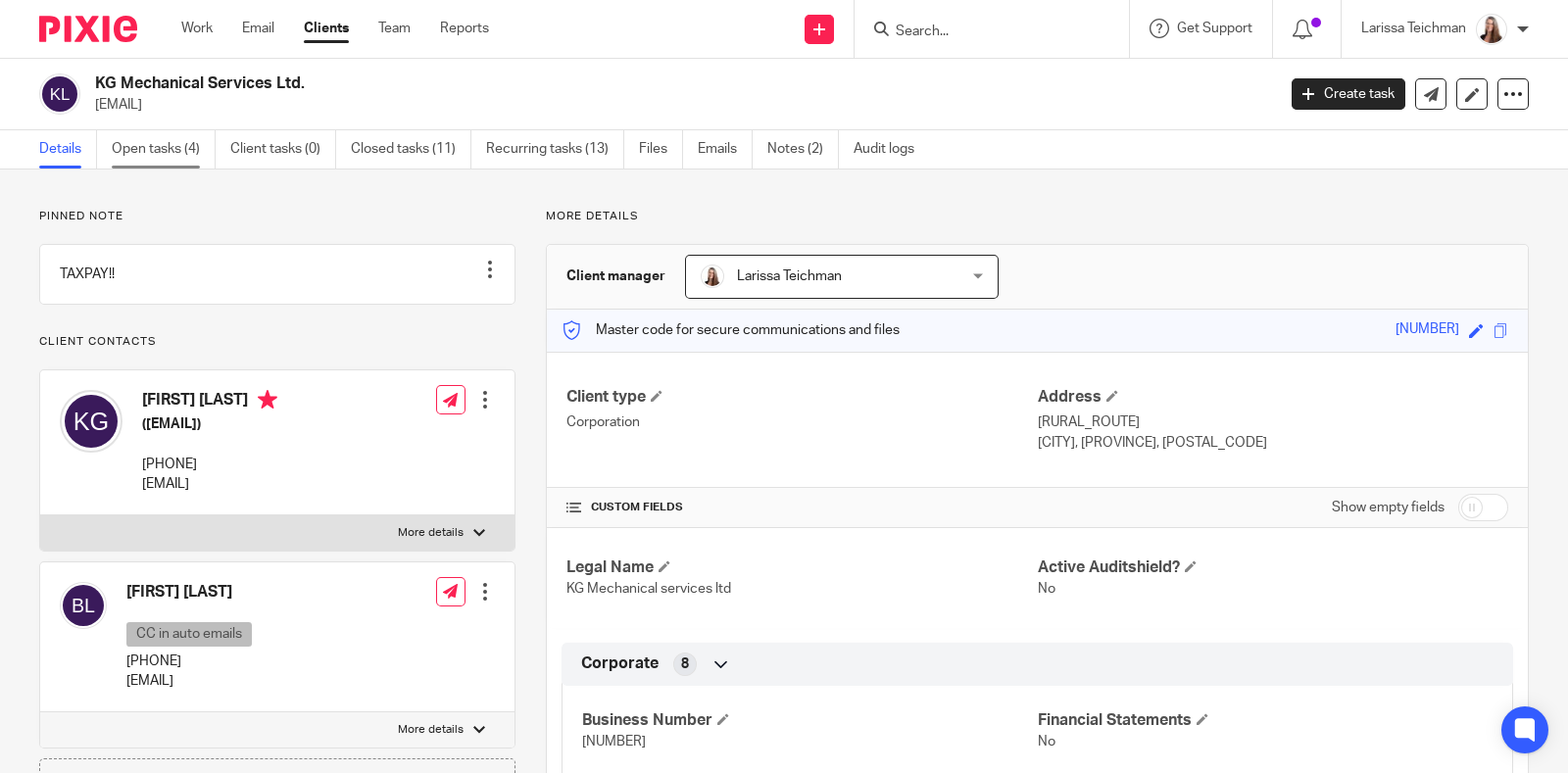 click on "Open tasks (4)" at bounding box center [164, 149] 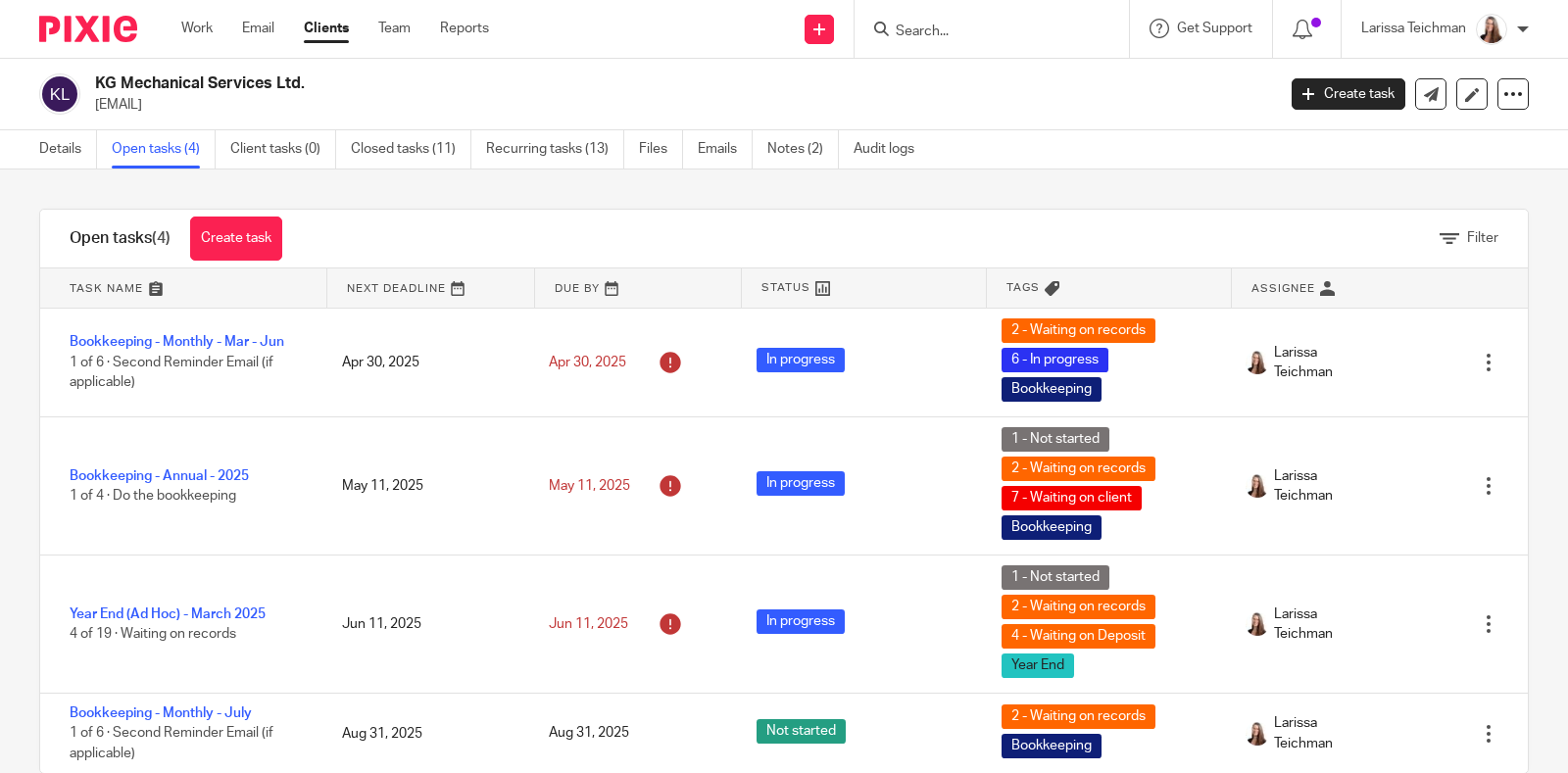 scroll, scrollTop: 0, scrollLeft: 0, axis: both 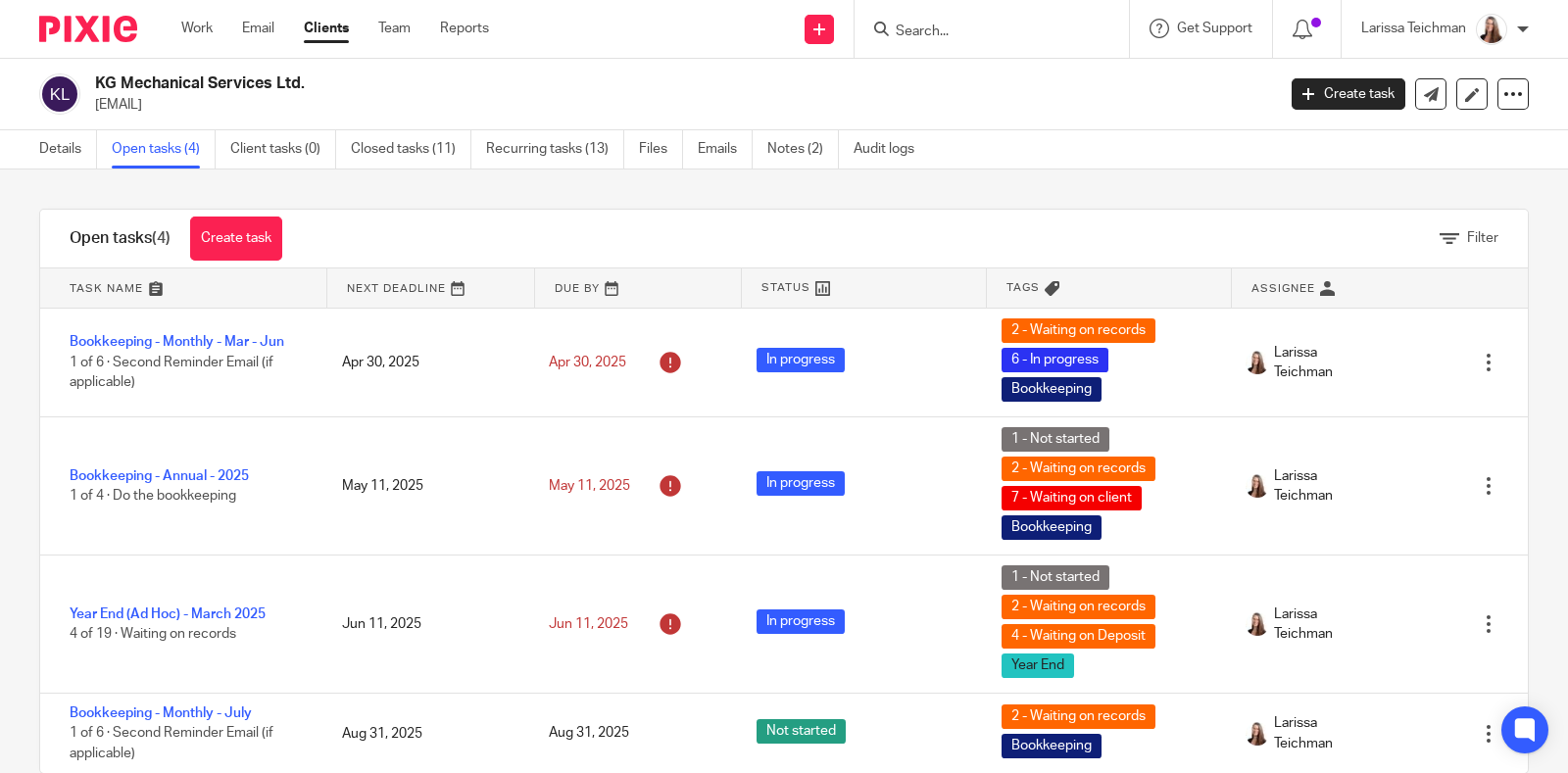 click on "Work
Email
Clients
Team
Reports
Work
Email
Clients
Team
Reports
Settings
Send new email
Create task
Add client" at bounding box center [784, 386] 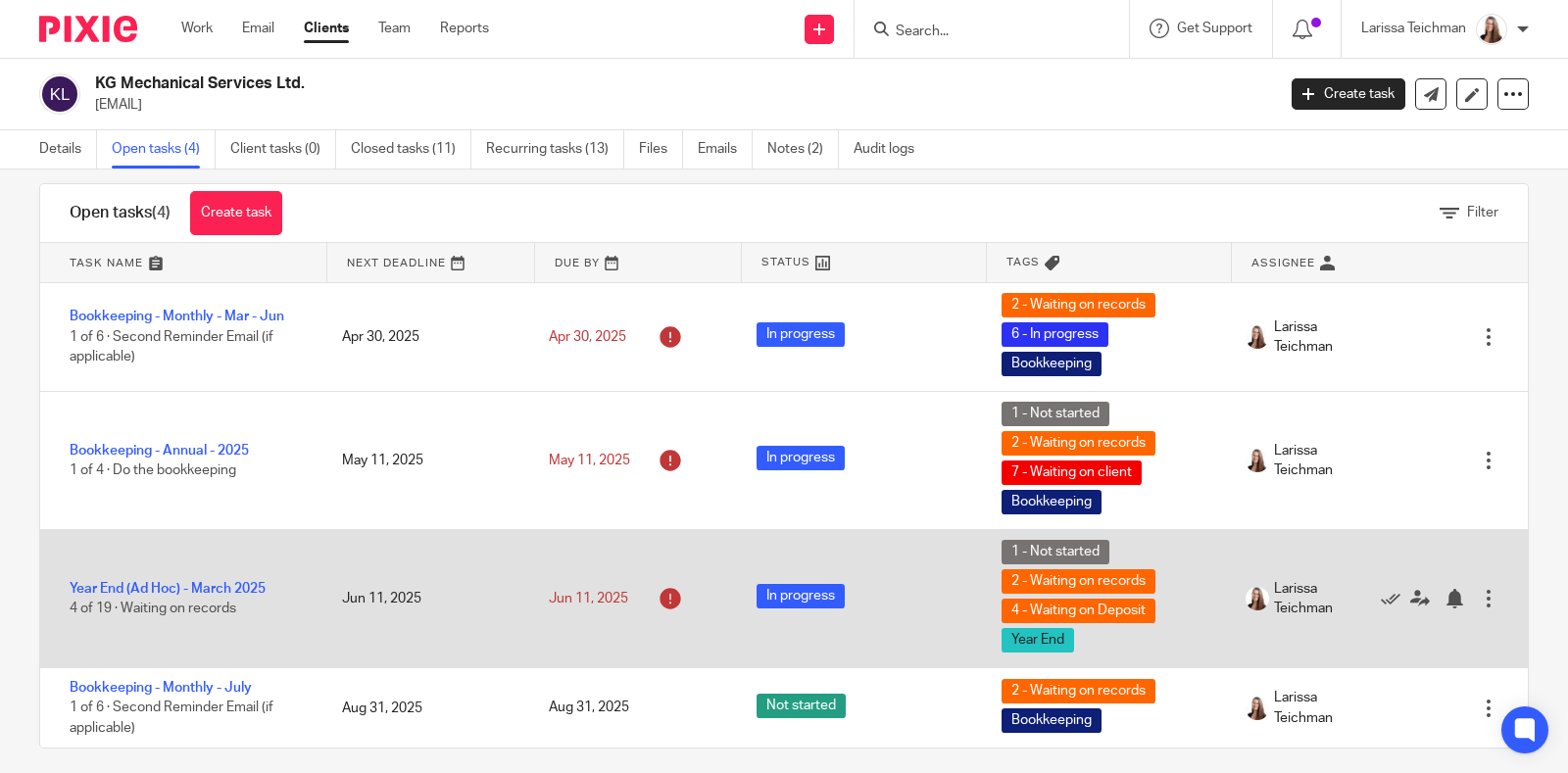 scroll, scrollTop: 0, scrollLeft: 0, axis: both 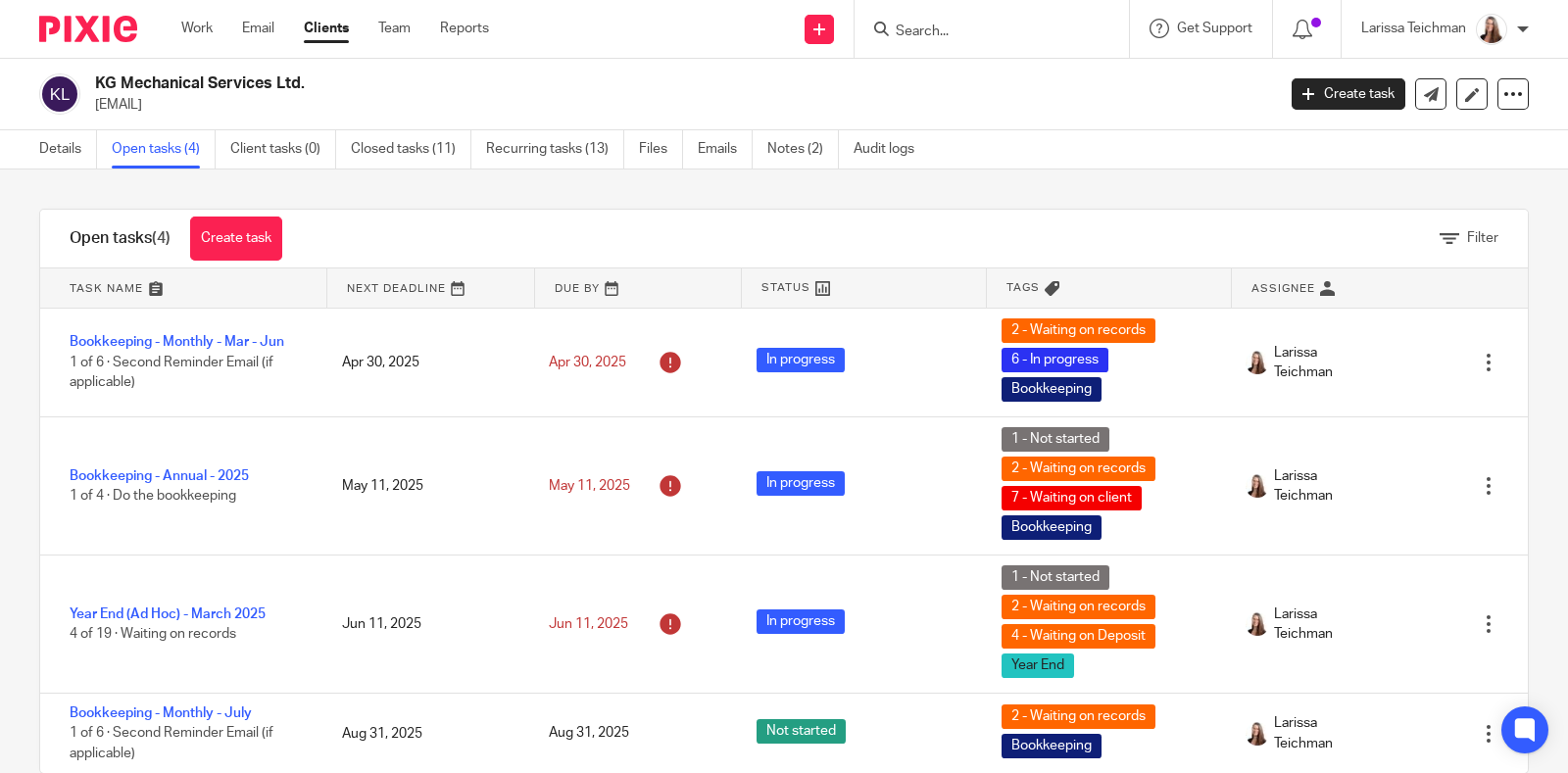 click at bounding box center [982, 32] 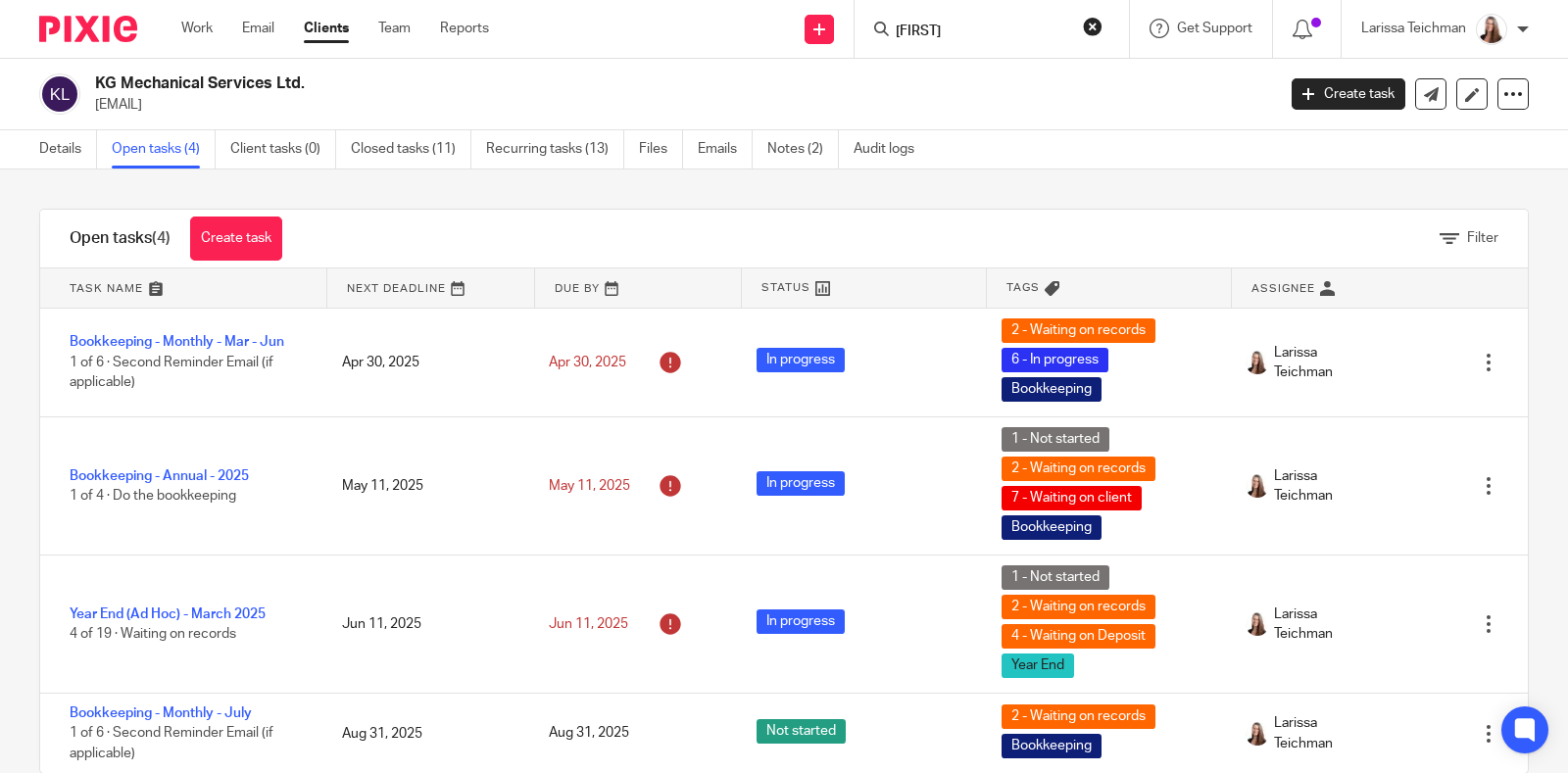 type on "thomas" 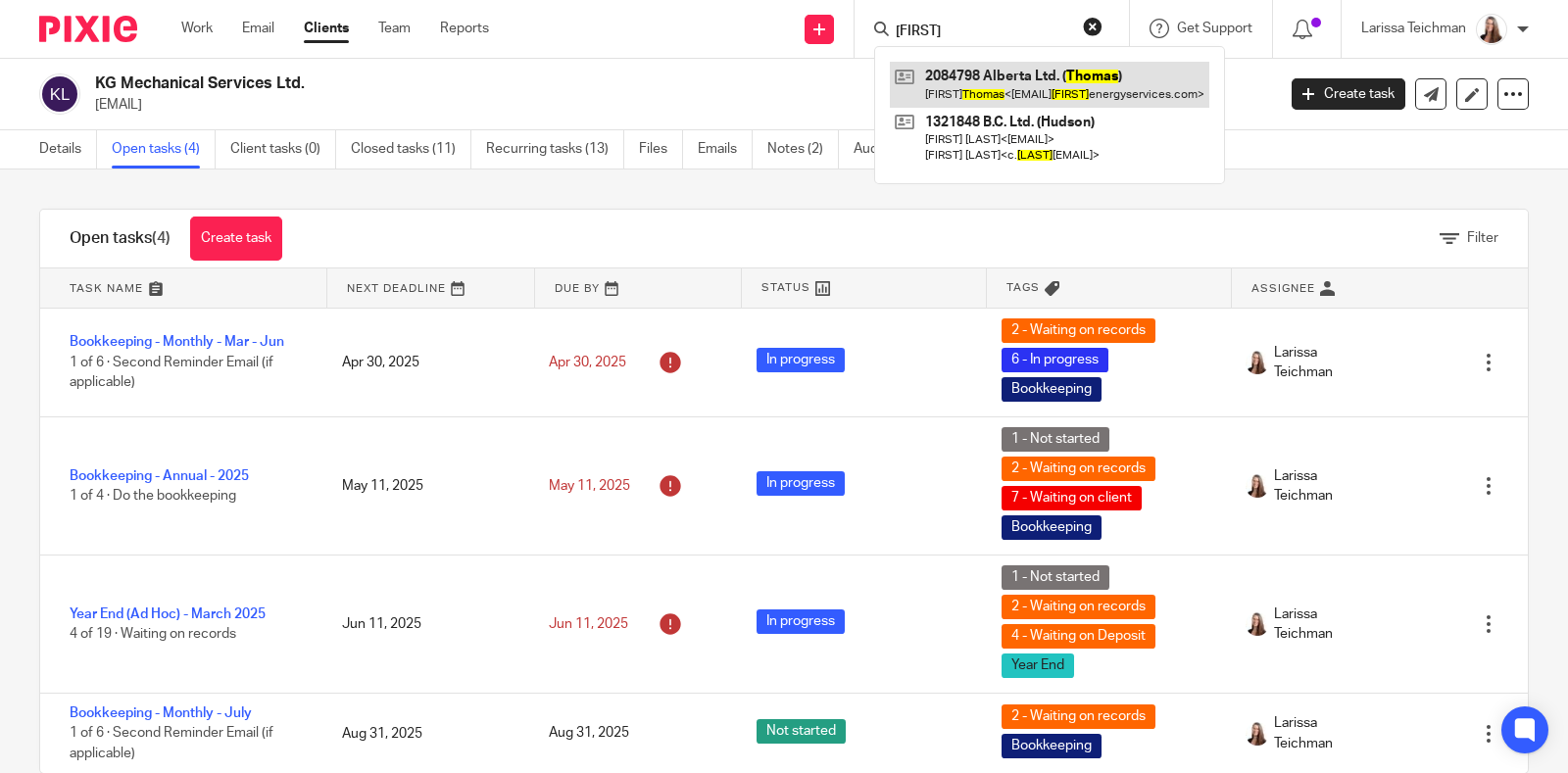 click at bounding box center (1050, 84) 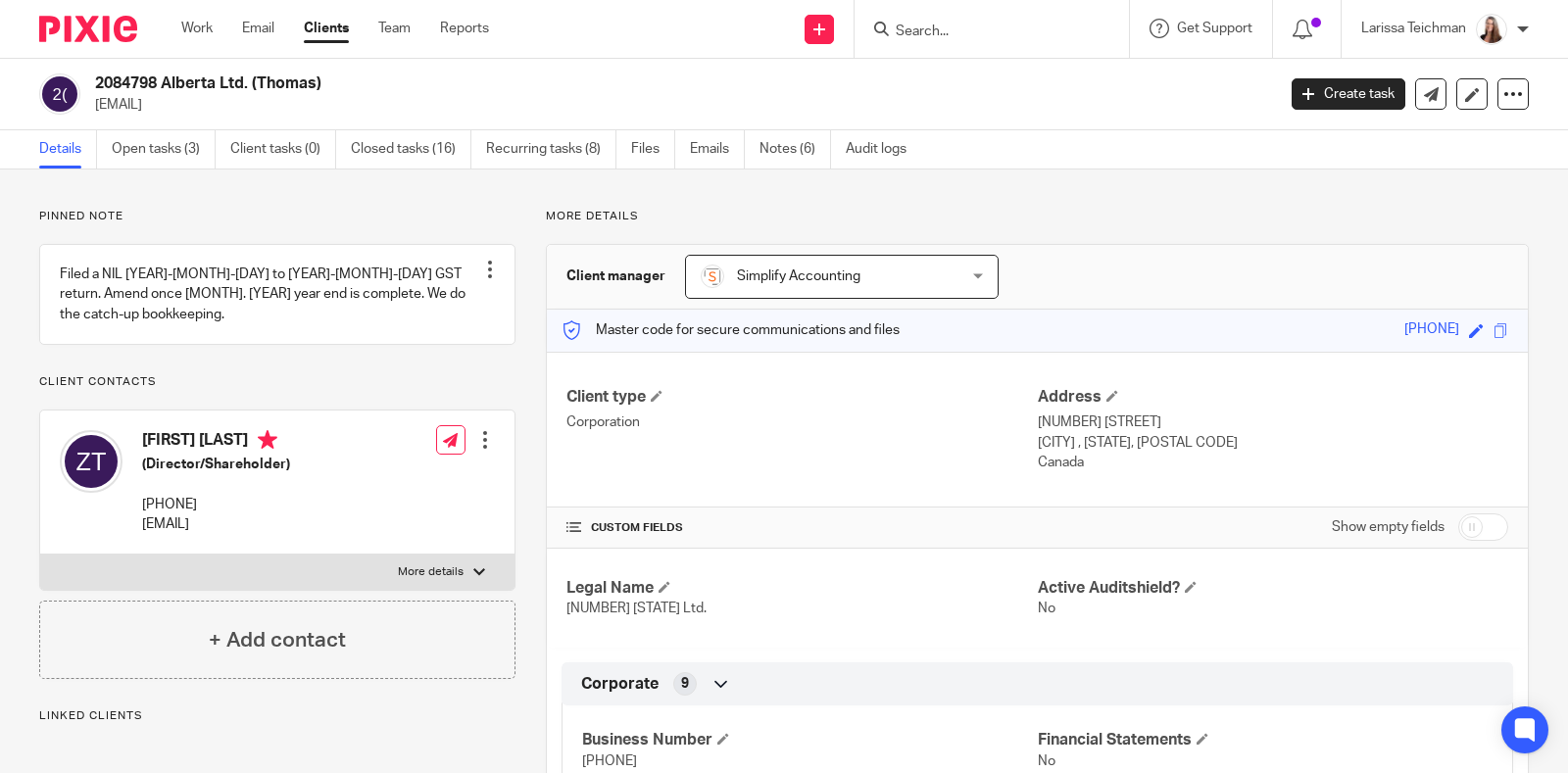 scroll, scrollTop: 0, scrollLeft: 0, axis: both 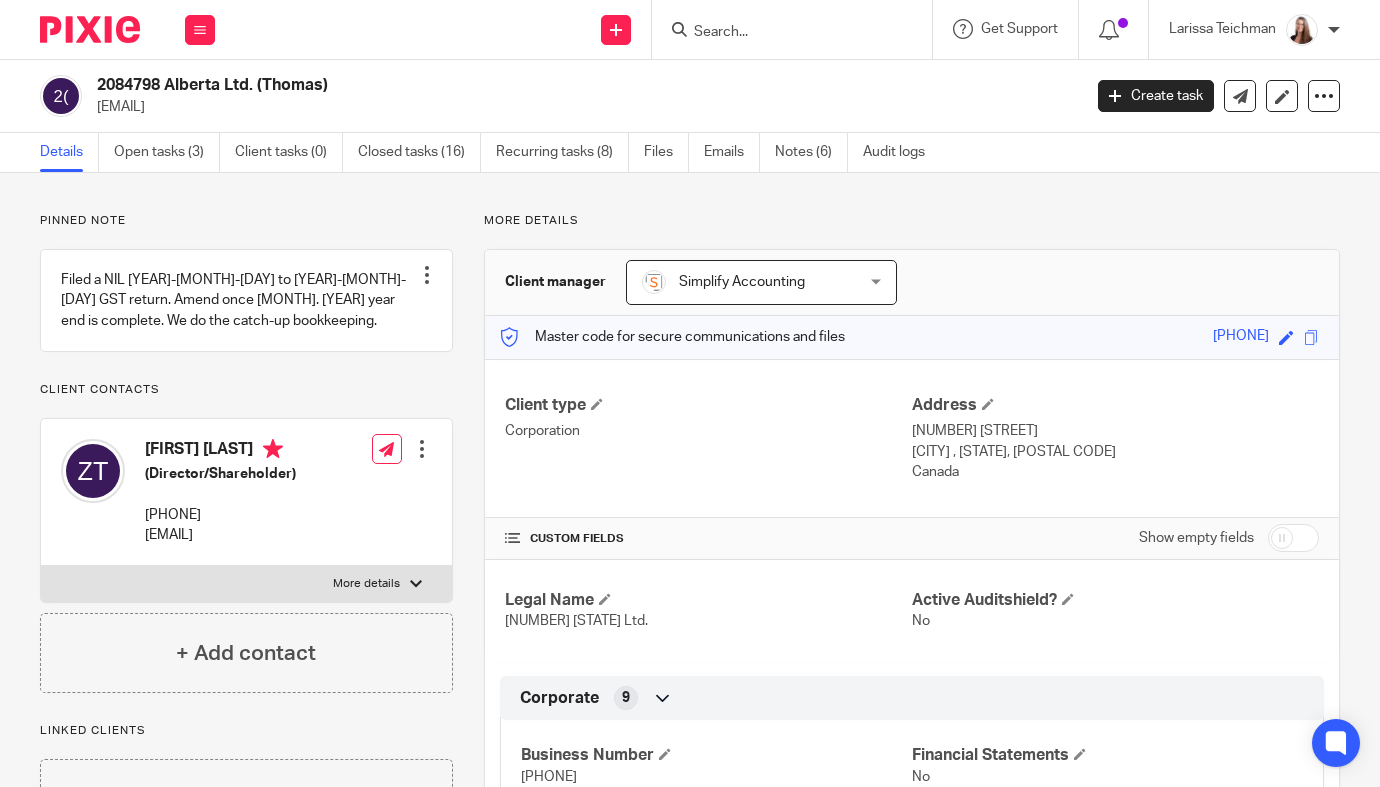 click at bounding box center (798, 29) 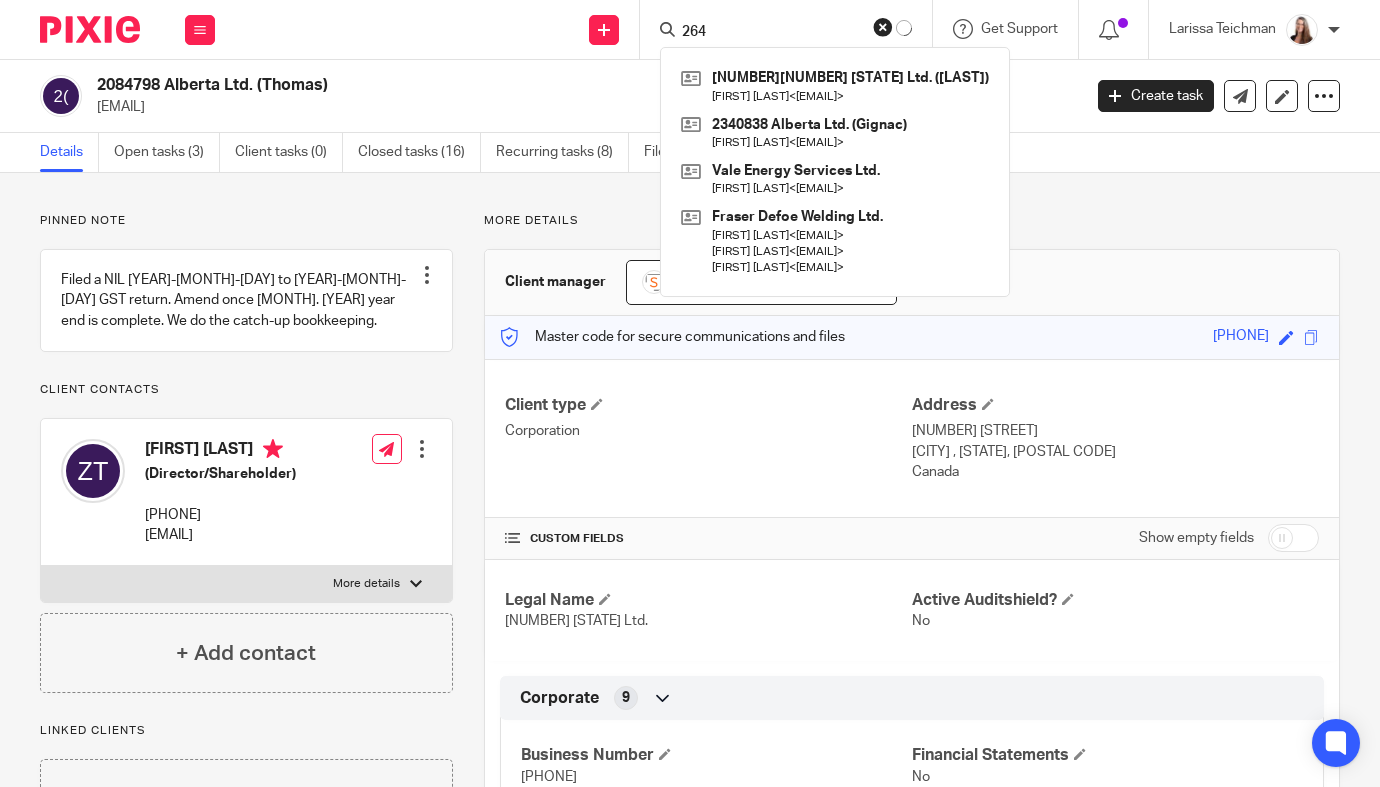 type on "264" 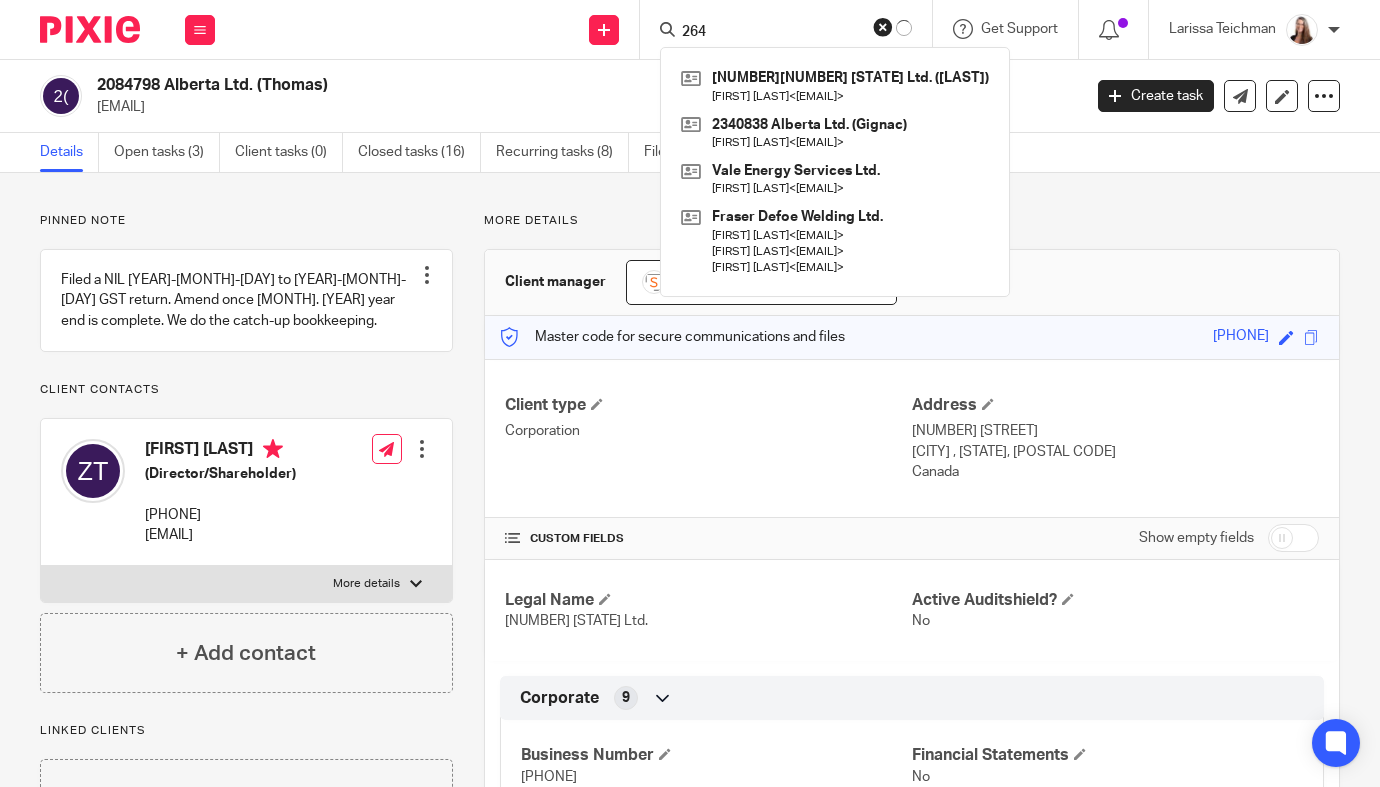 click at bounding box center (0, 0) 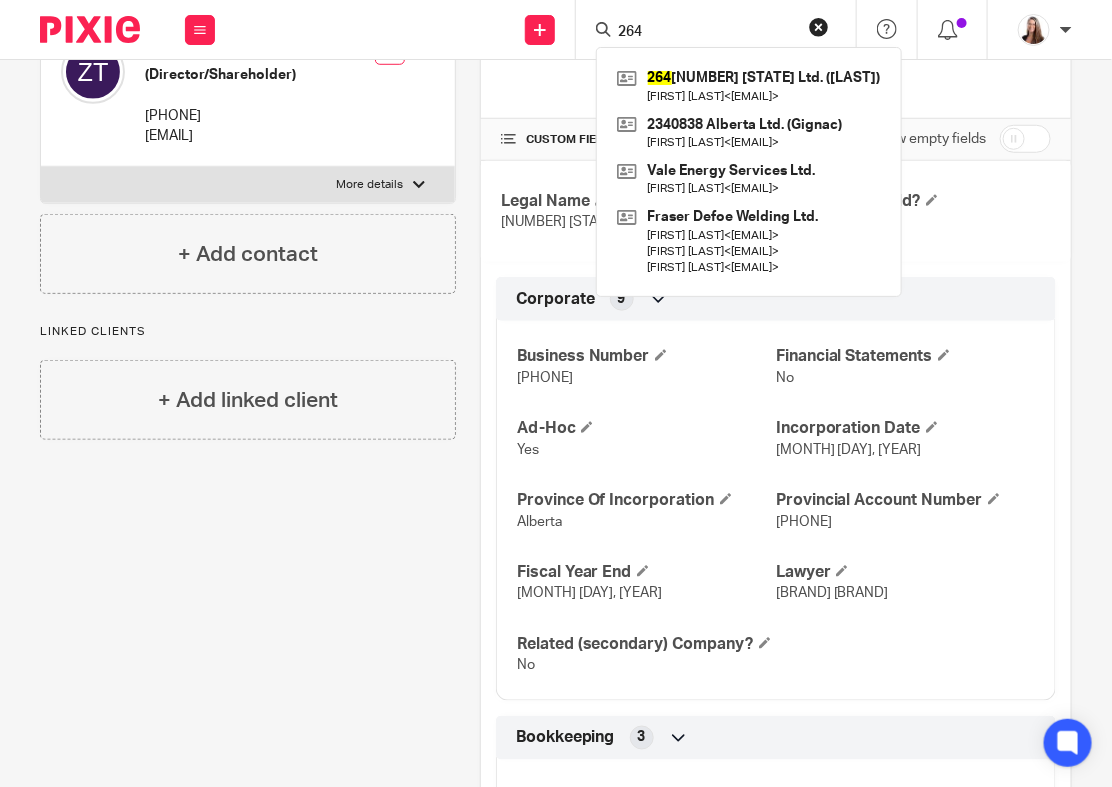 scroll, scrollTop: 396, scrollLeft: 0, axis: vertical 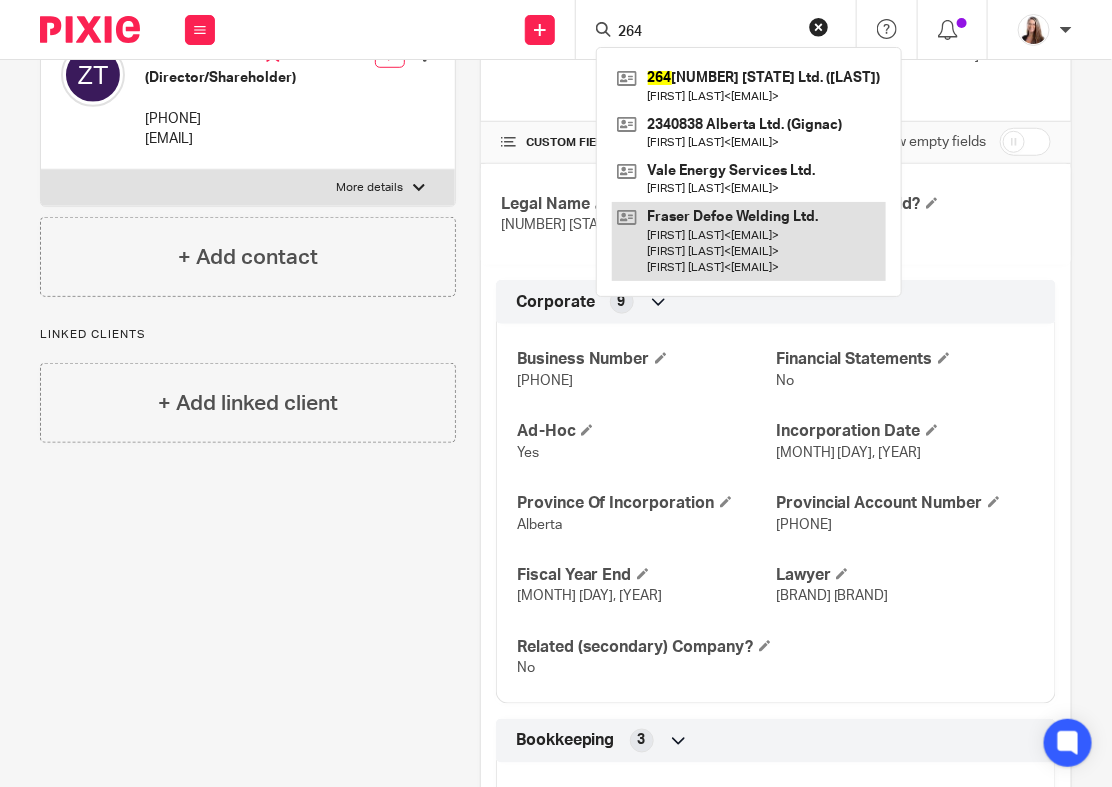 click at bounding box center (749, 241) 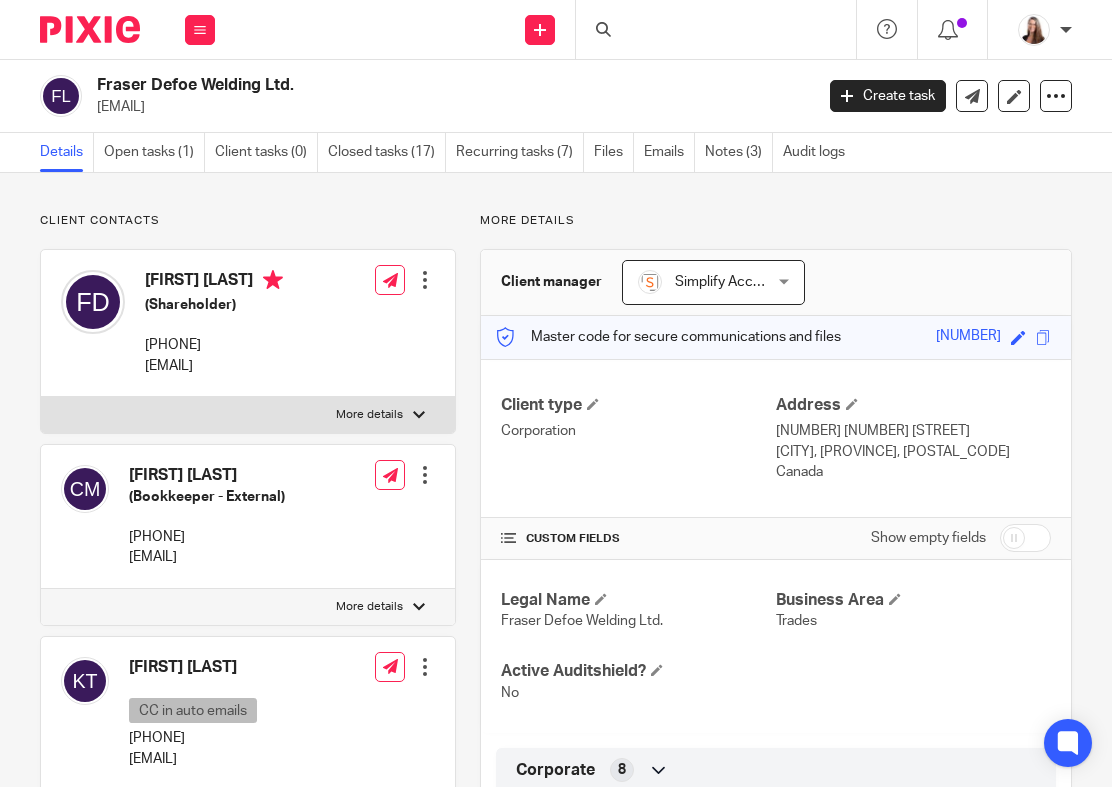 scroll, scrollTop: 0, scrollLeft: 0, axis: both 